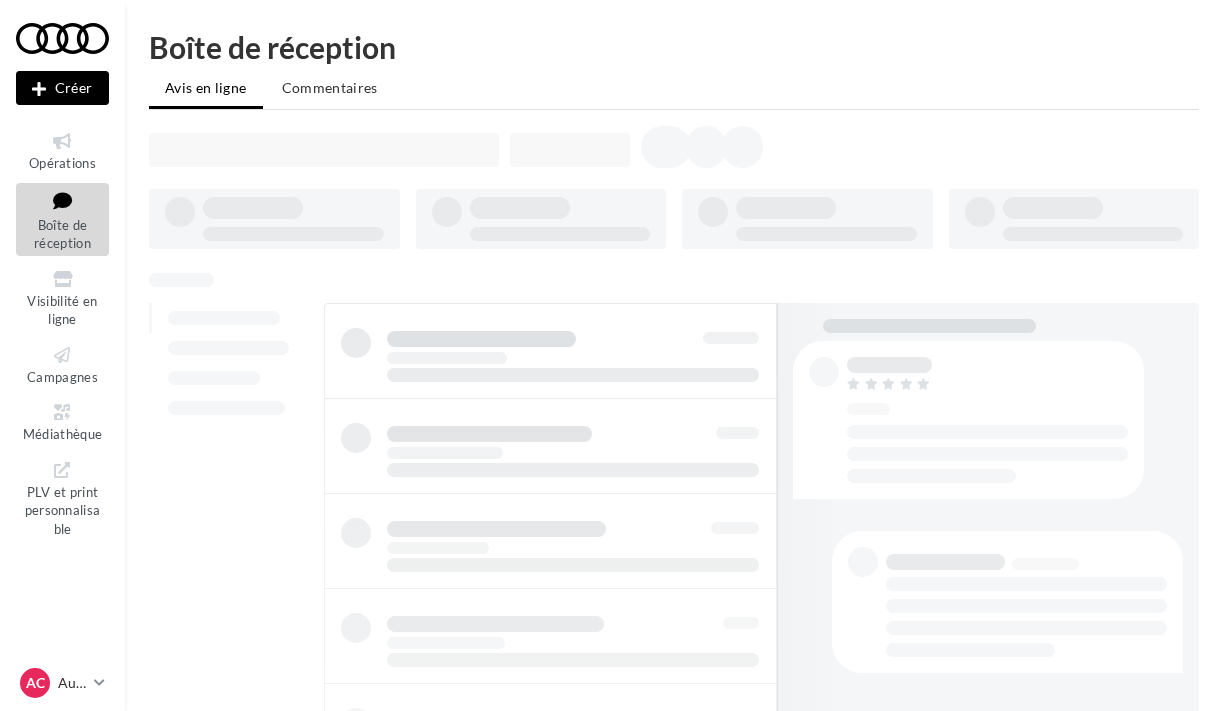 scroll, scrollTop: 0, scrollLeft: 0, axis: both 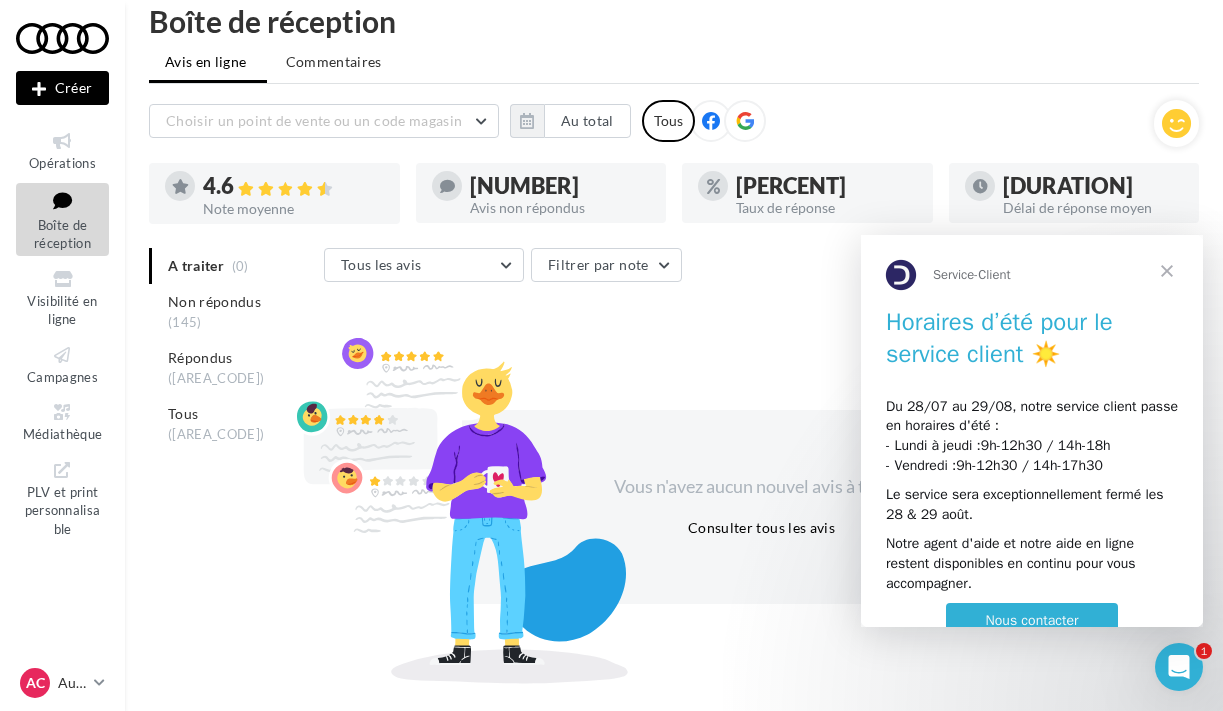 click at bounding box center [1167, 271] 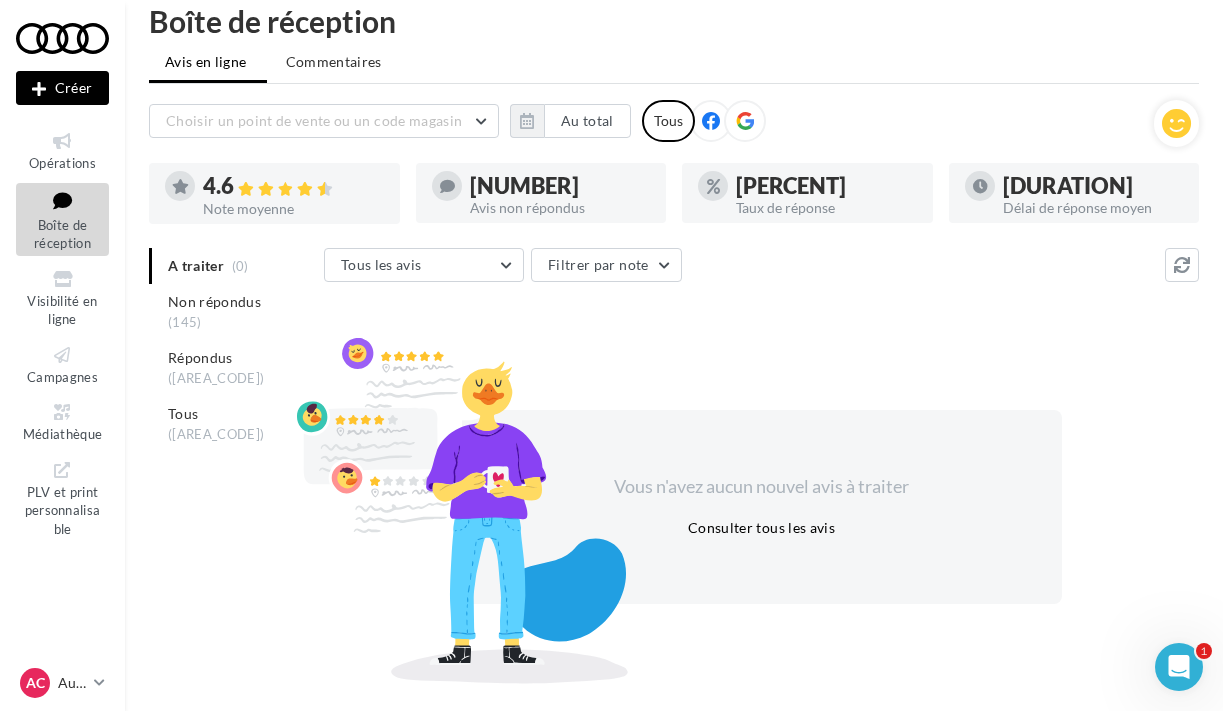 click at bounding box center [62, 38] 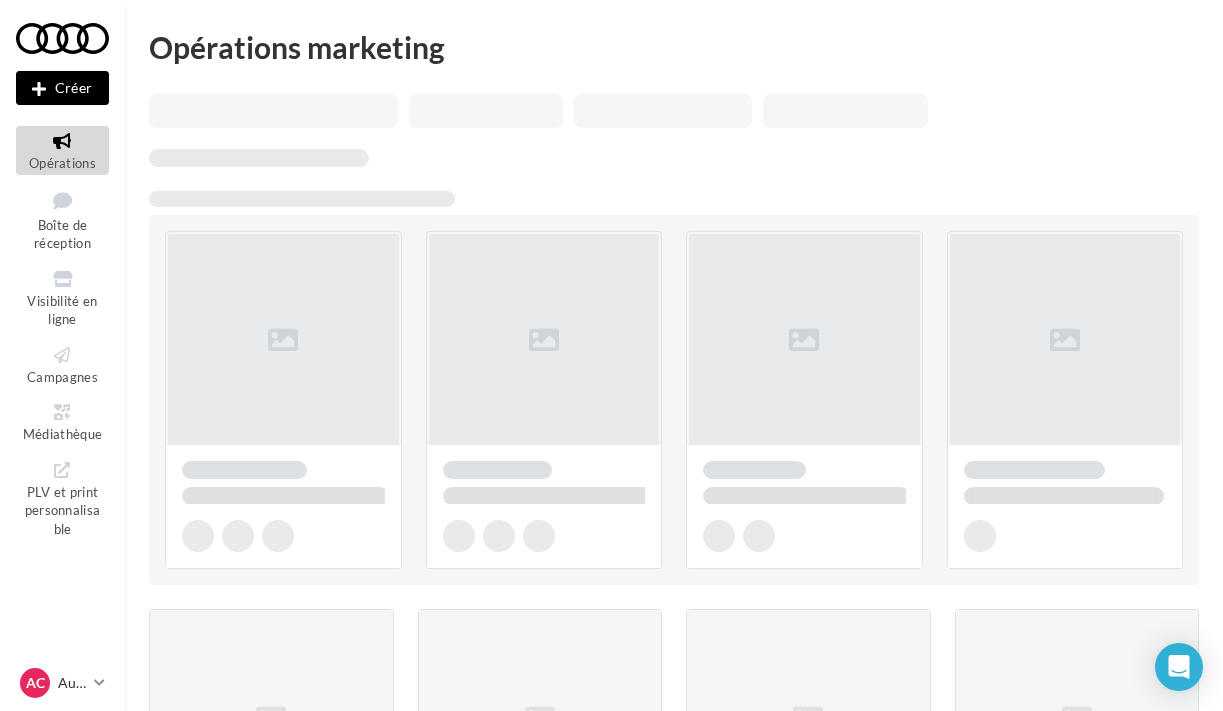 scroll, scrollTop: 0, scrollLeft: 0, axis: both 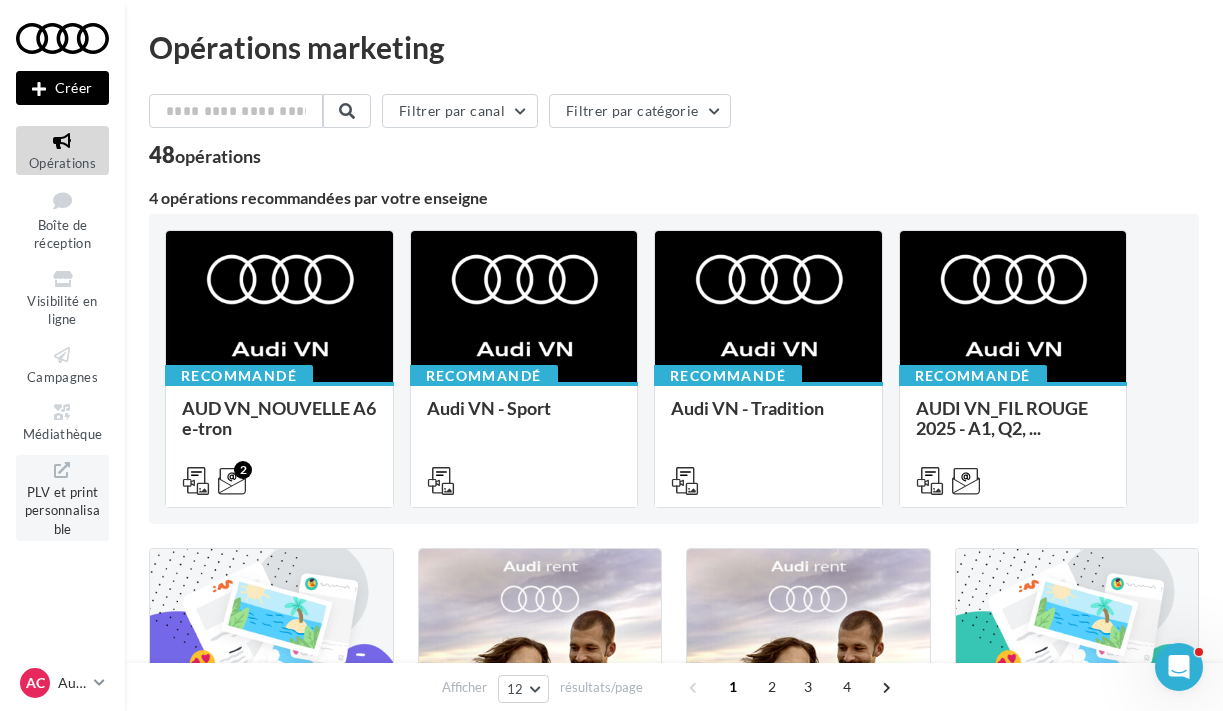click on "PLV et print personnalisable" at bounding box center [63, 508] 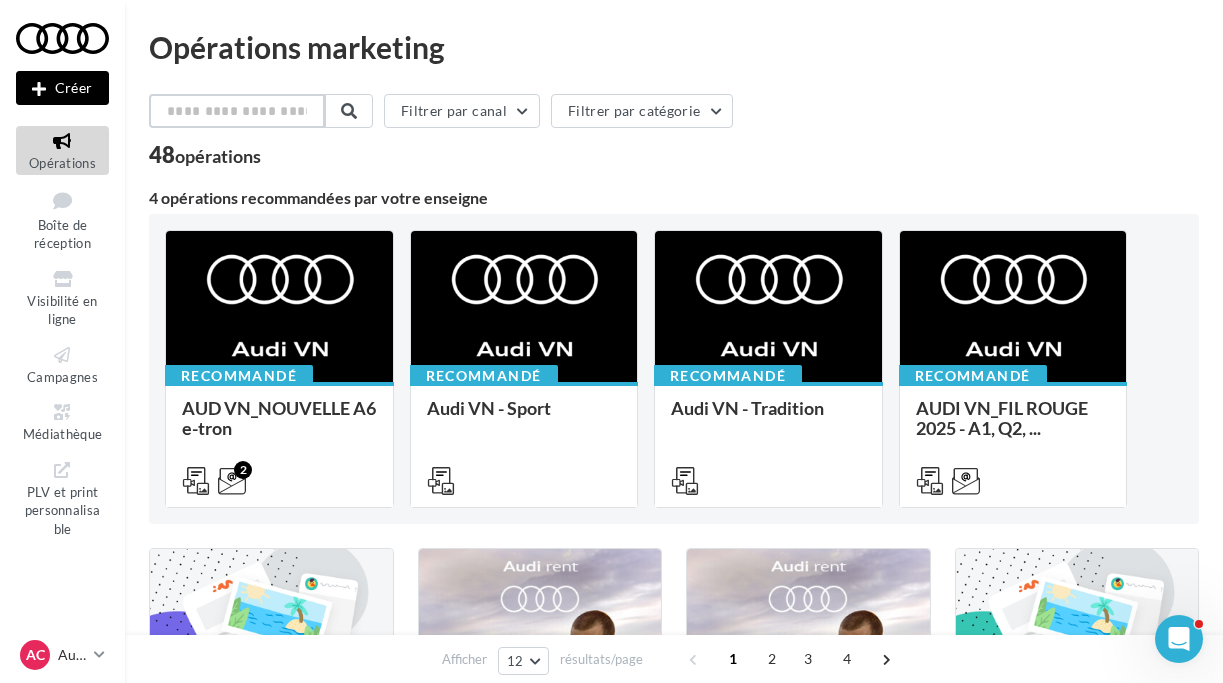 click at bounding box center (237, 111) 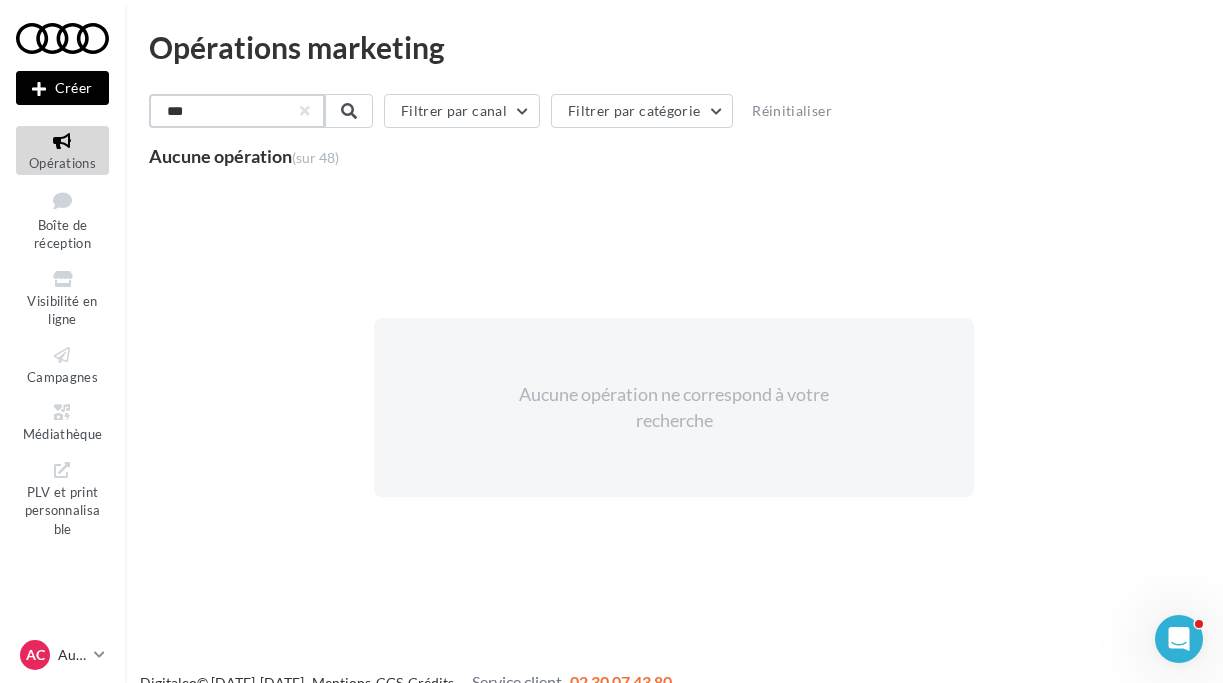 scroll, scrollTop: 4, scrollLeft: 0, axis: vertical 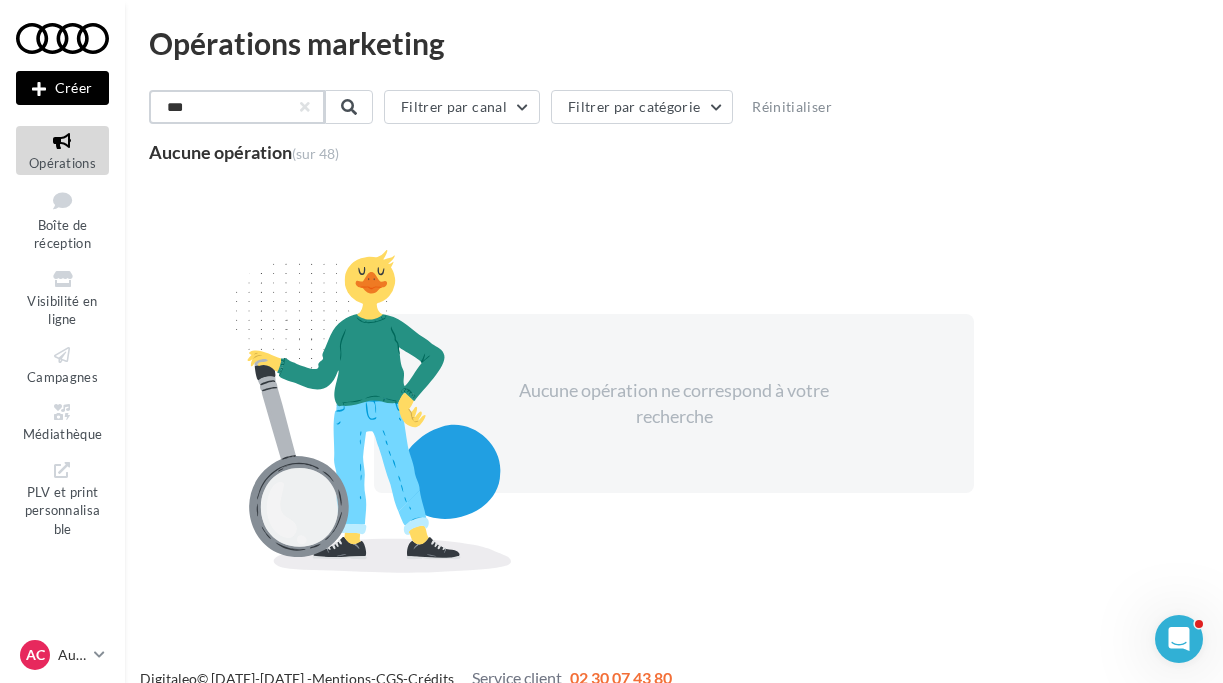drag, startPoint x: 133, startPoint y: 105, endPoint x: 116, endPoint y: 105, distance: 17 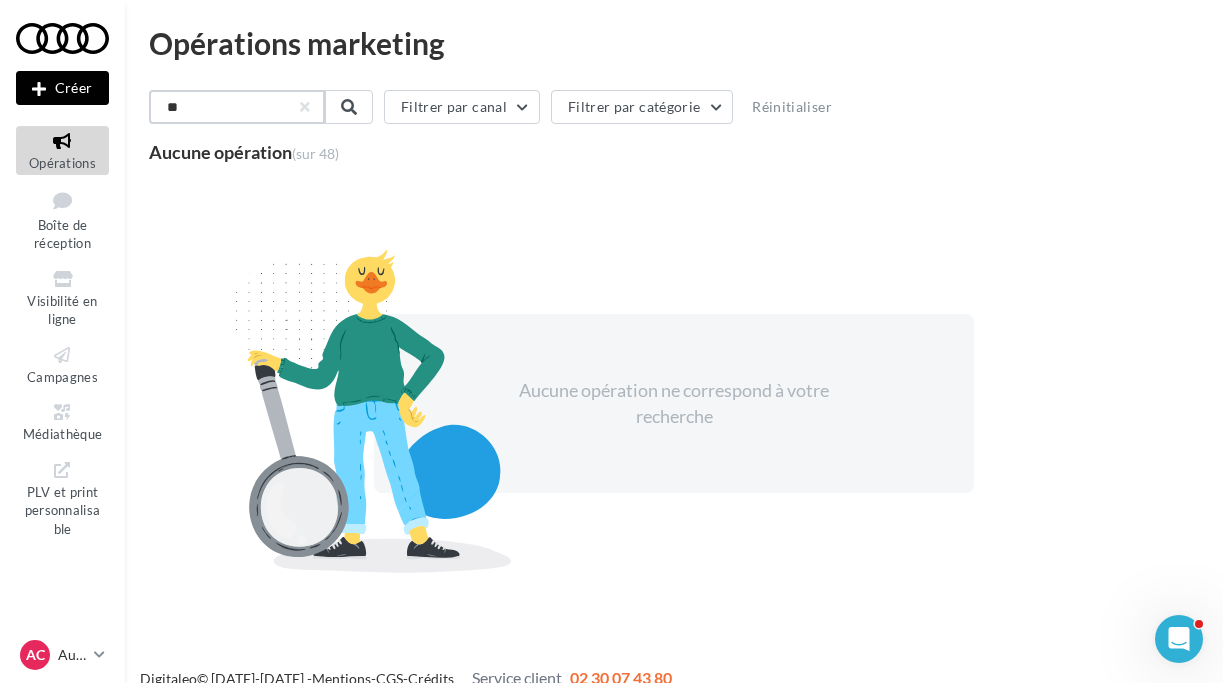 type on "***" 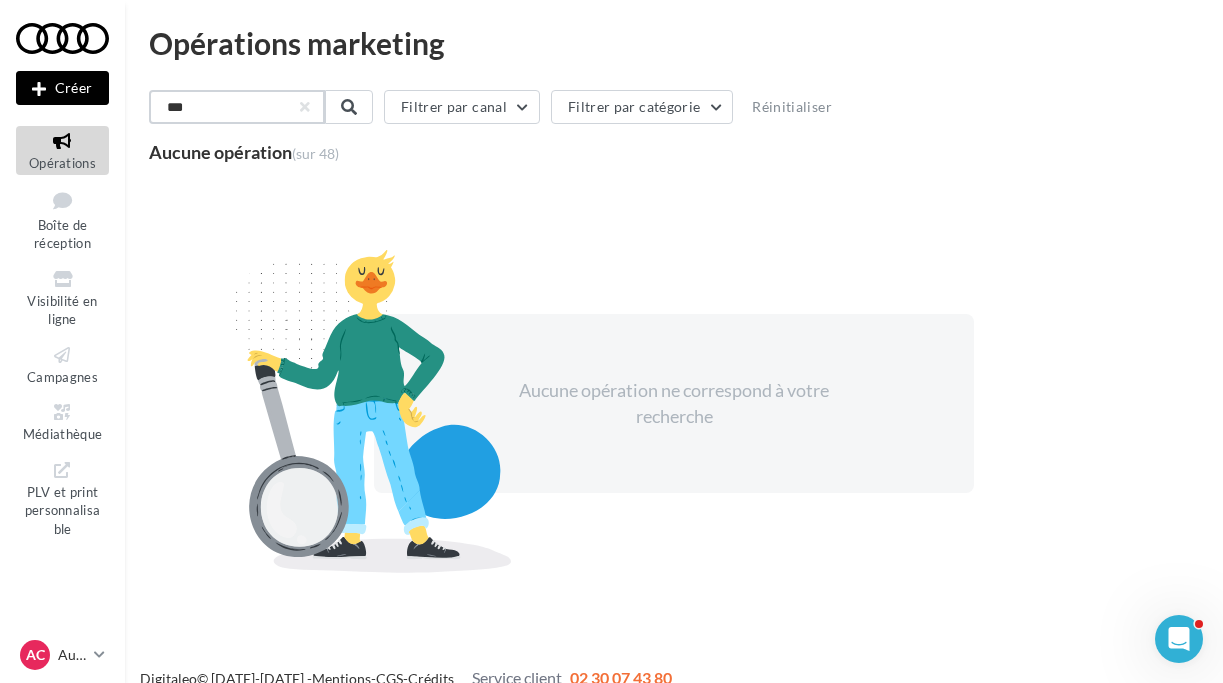 drag, startPoint x: 223, startPoint y: 106, endPoint x: 153, endPoint y: 115, distance: 70.5762 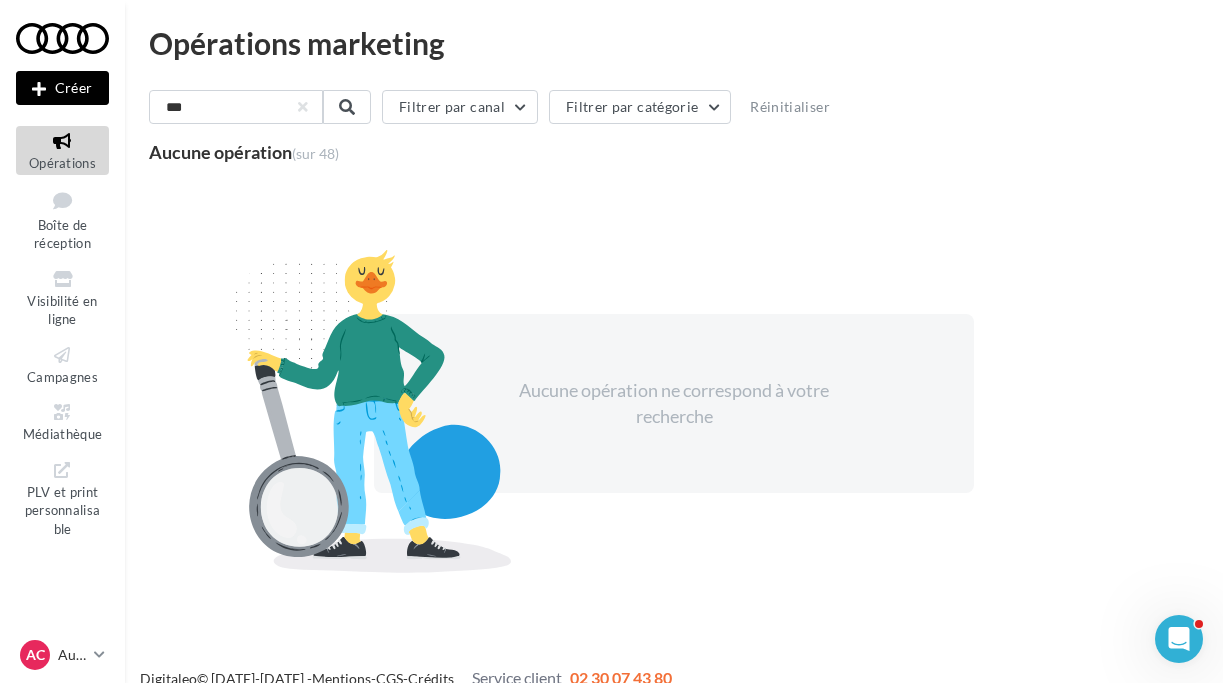click at bounding box center (62, 38) 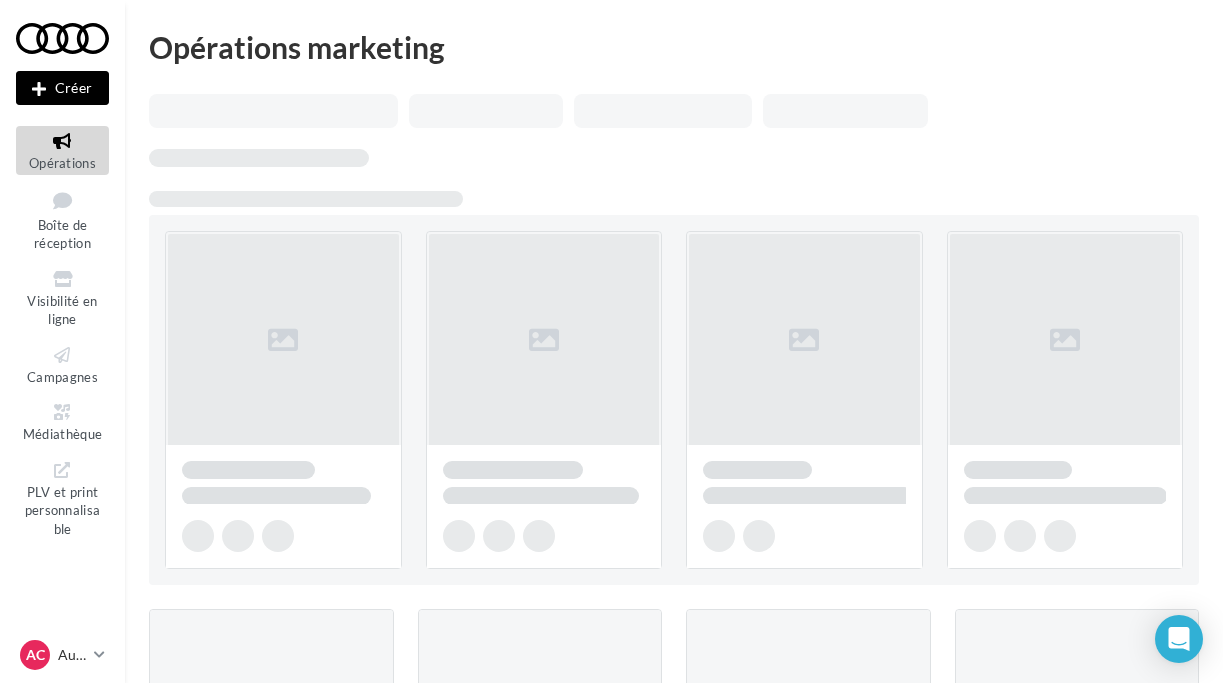 scroll, scrollTop: 0, scrollLeft: 0, axis: both 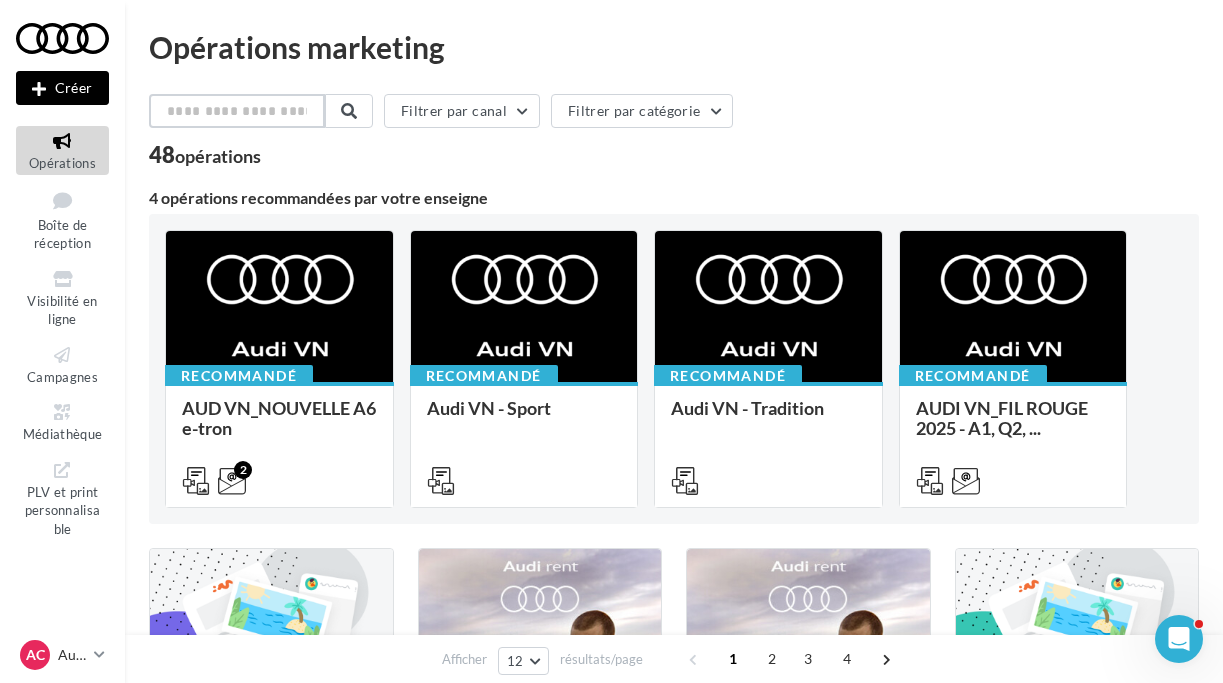 click at bounding box center [237, 111] 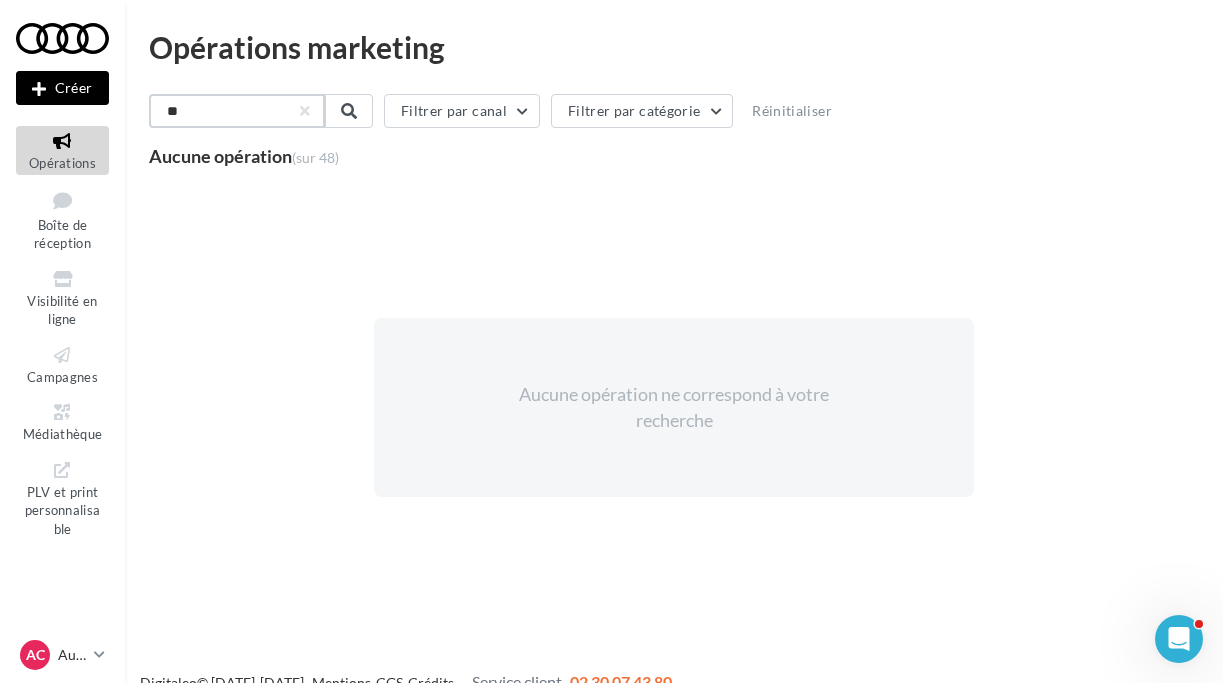 type on "*" 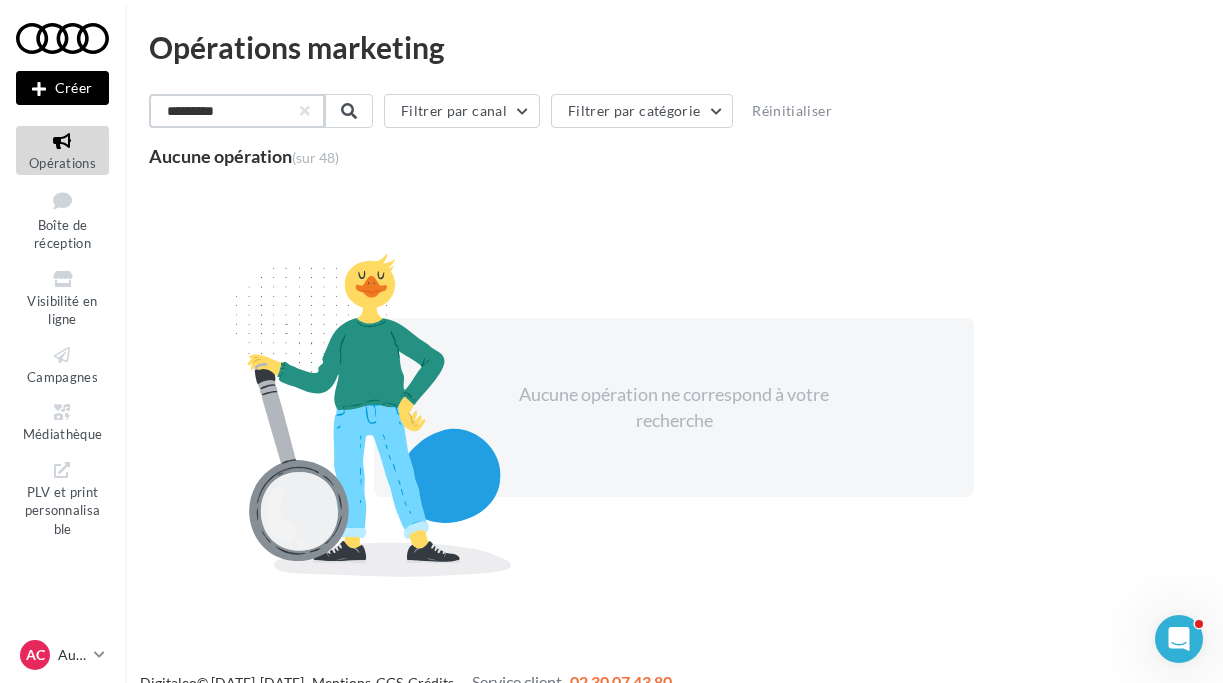 click on "*********" at bounding box center (237, 111) 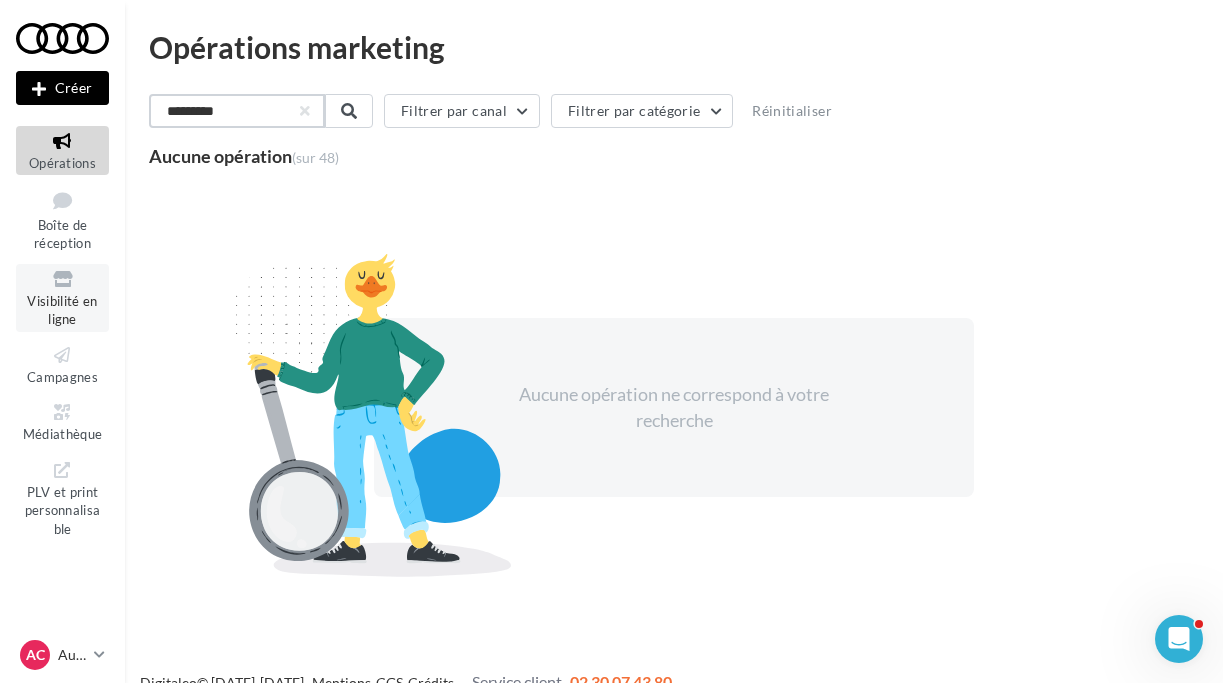scroll, scrollTop: 1, scrollLeft: 0, axis: vertical 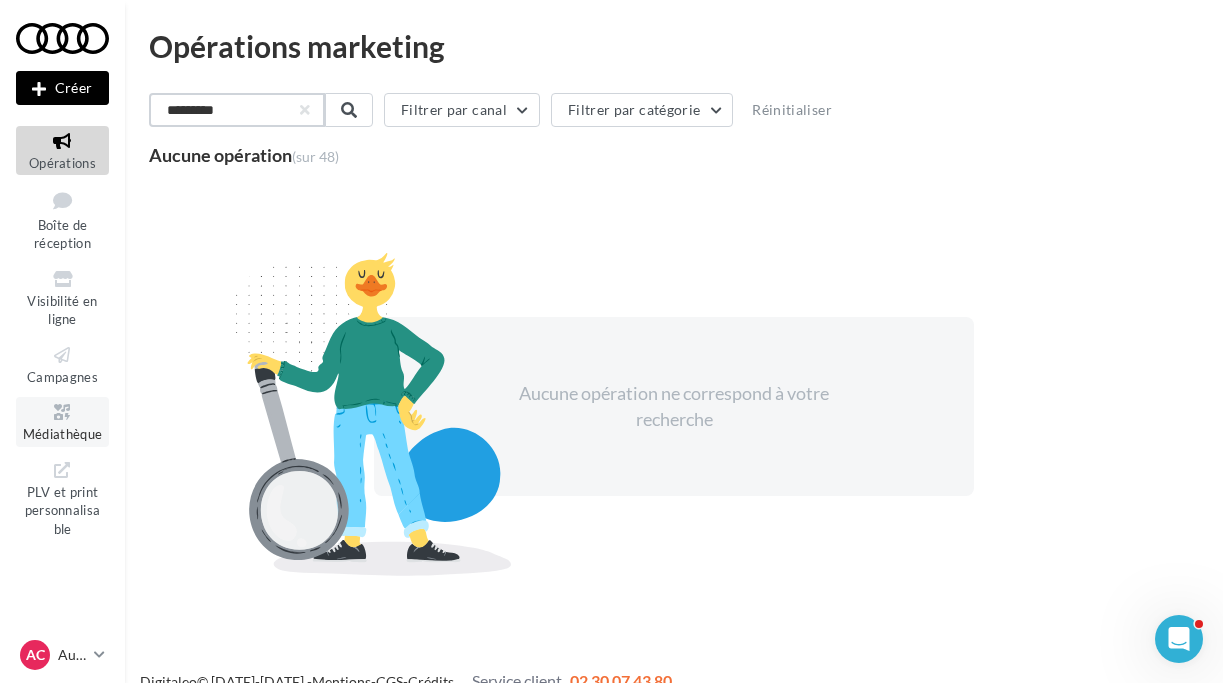 type on "*********" 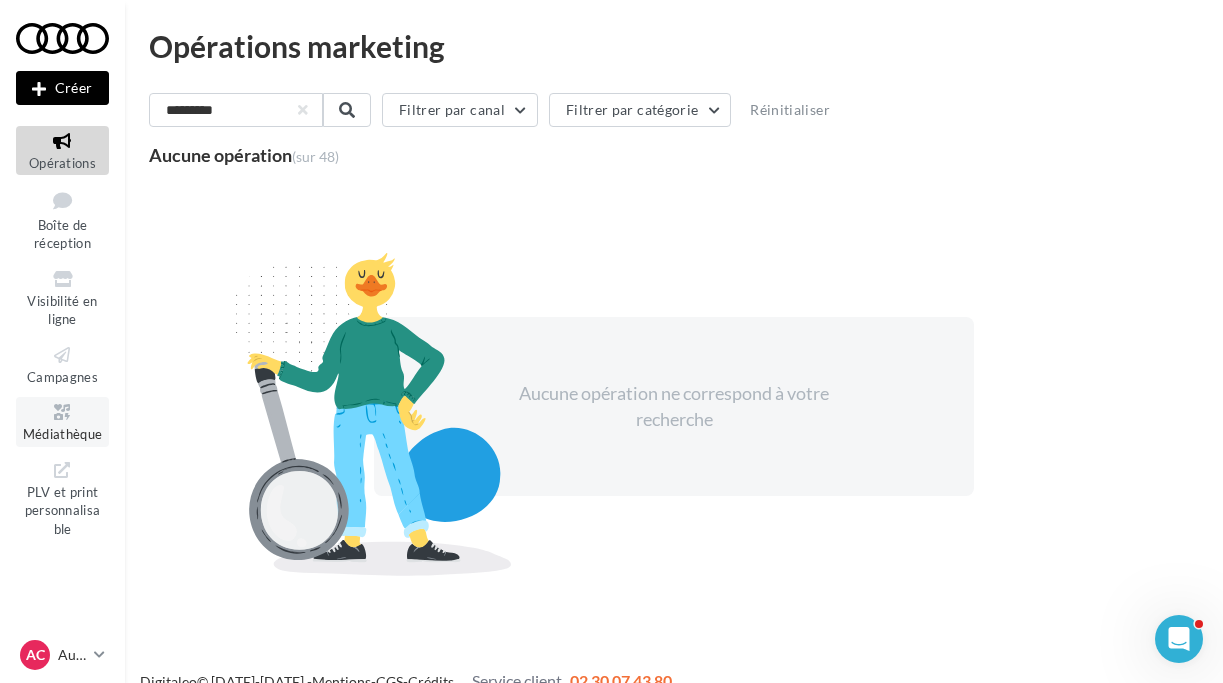 click on "Médiathèque" at bounding box center [62, 421] 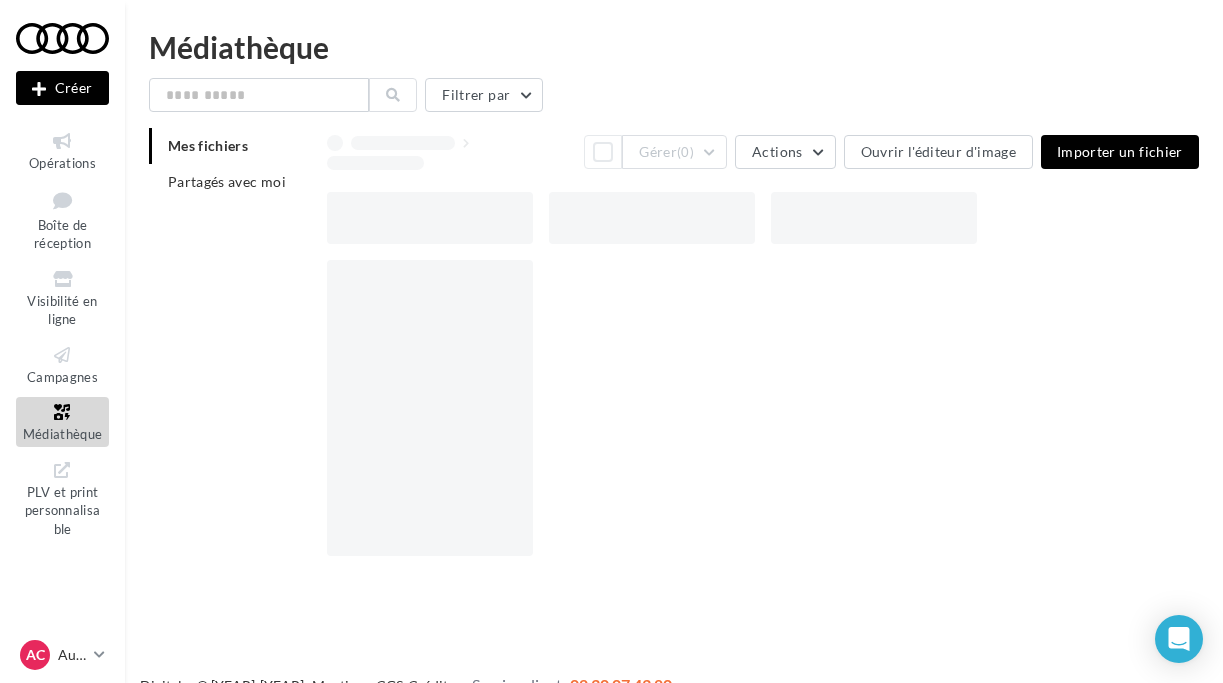 scroll, scrollTop: 0, scrollLeft: 0, axis: both 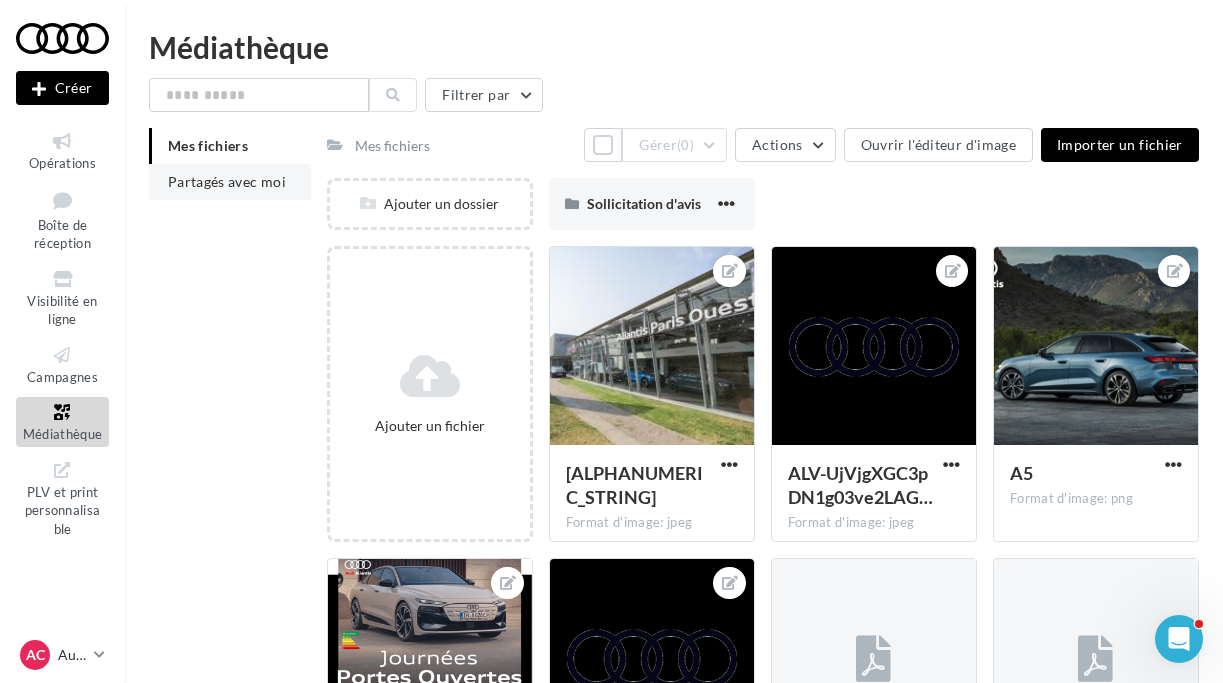click on "Partagés avec moi" at bounding box center [227, 181] 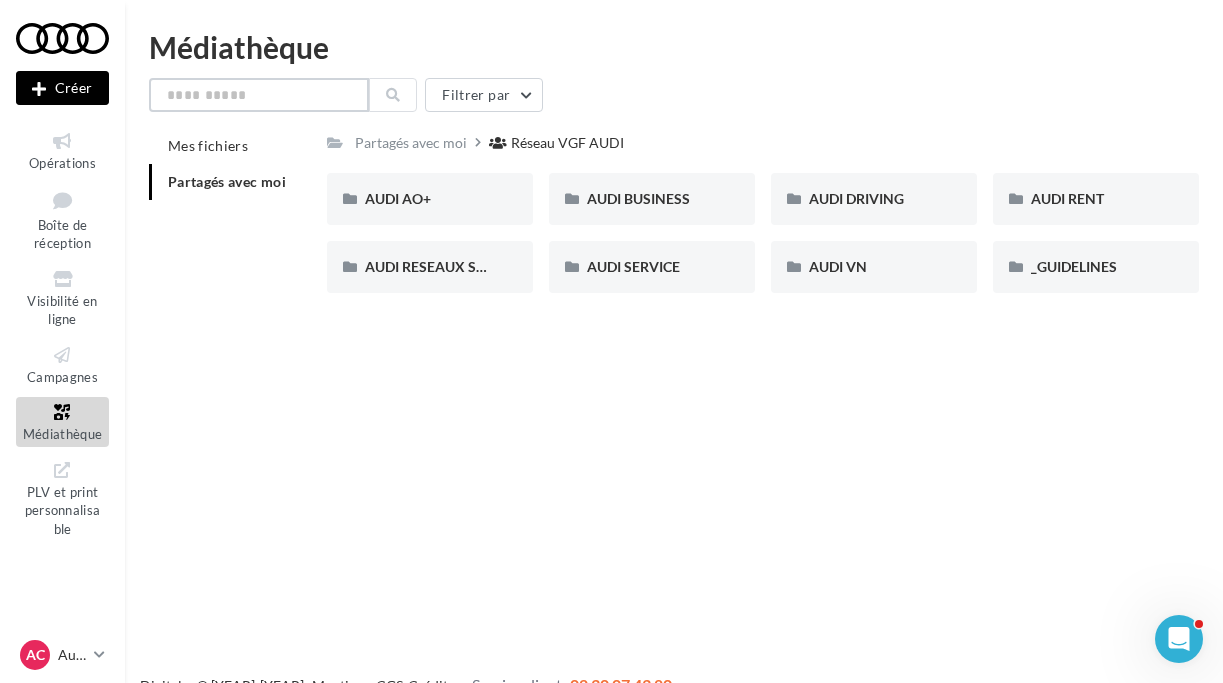 click at bounding box center [259, 95] 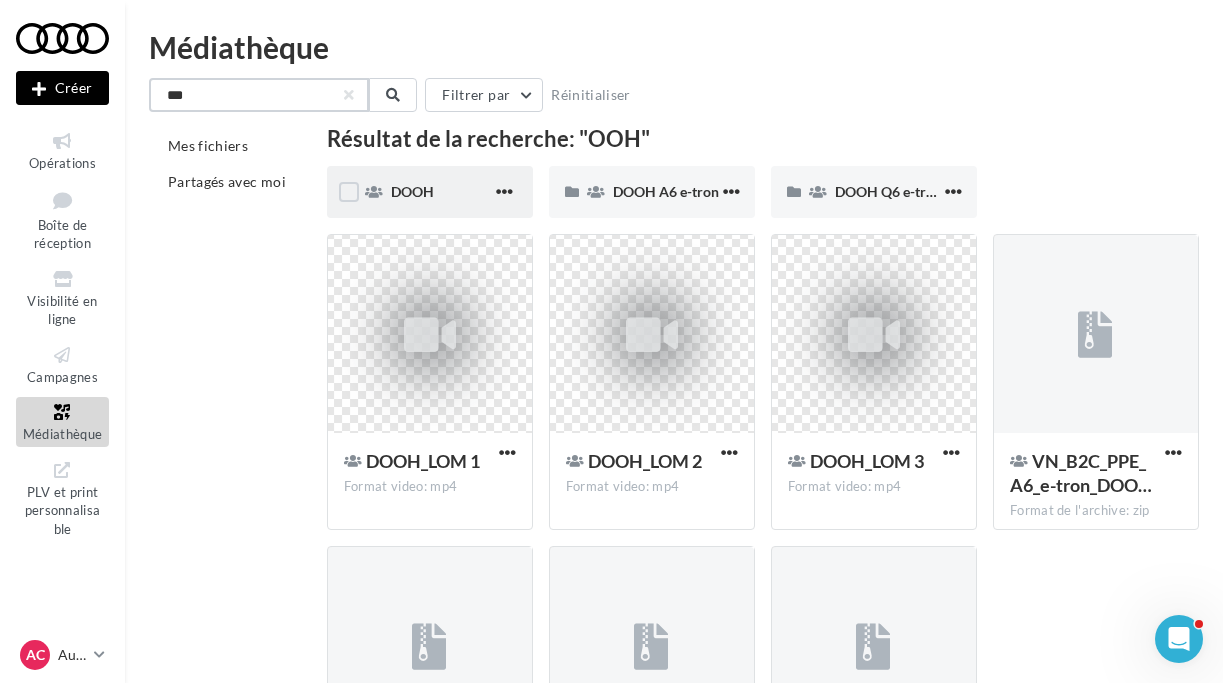 scroll, scrollTop: 0, scrollLeft: 0, axis: both 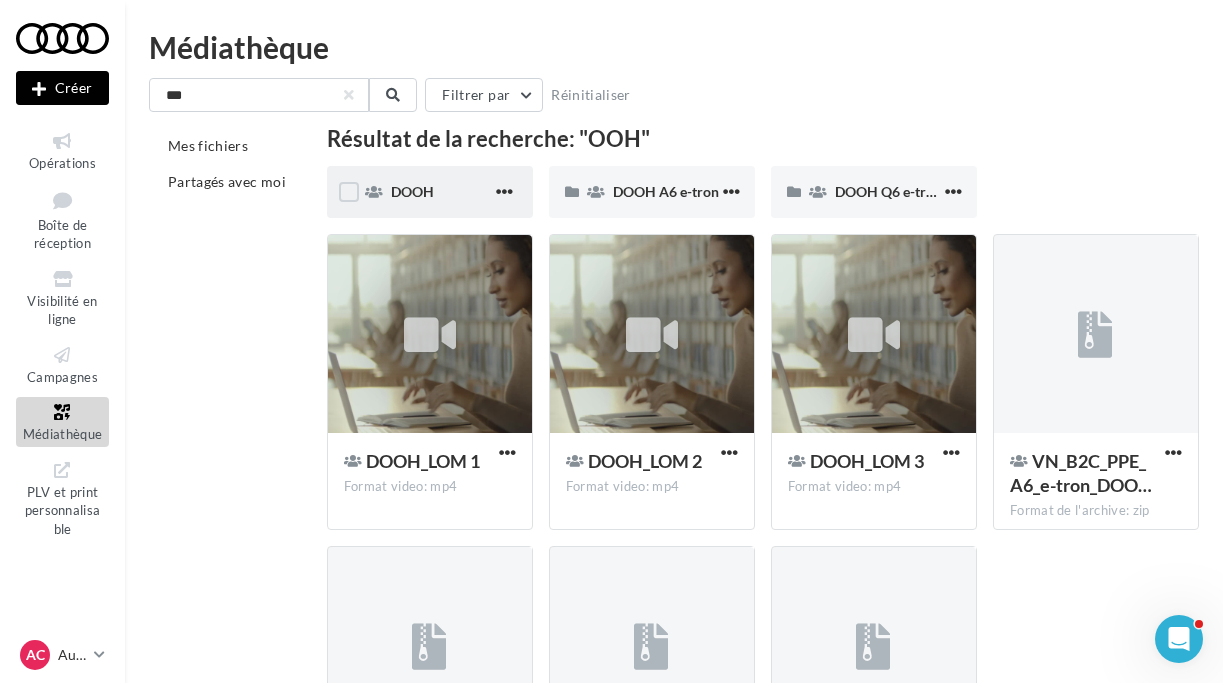 click on "DOOH" at bounding box center (441, 192) 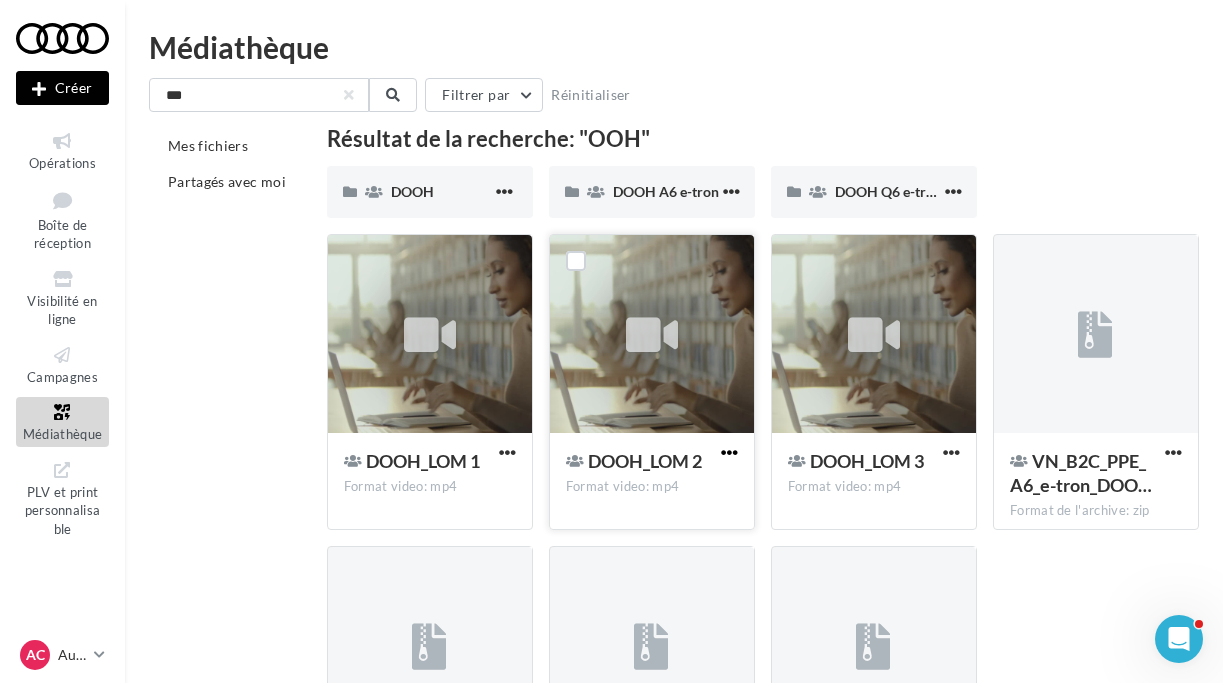 scroll, scrollTop: 0, scrollLeft: 0, axis: both 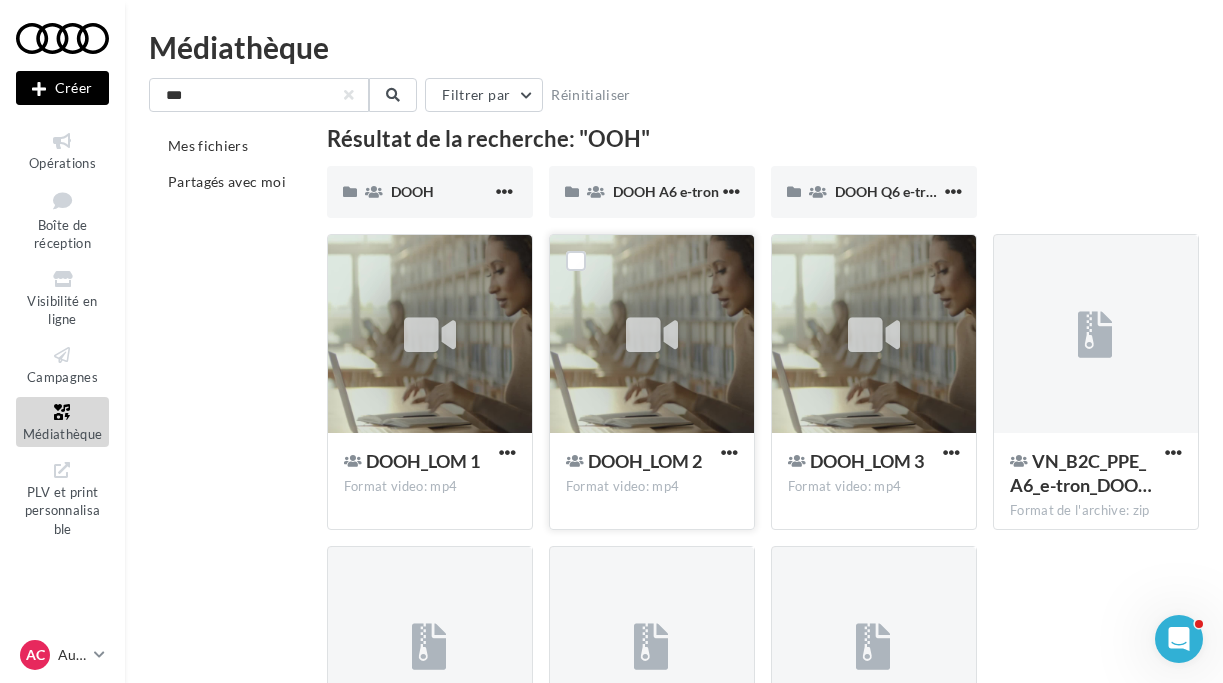 click on "DOOH_LOM 2" at bounding box center [645, 461] 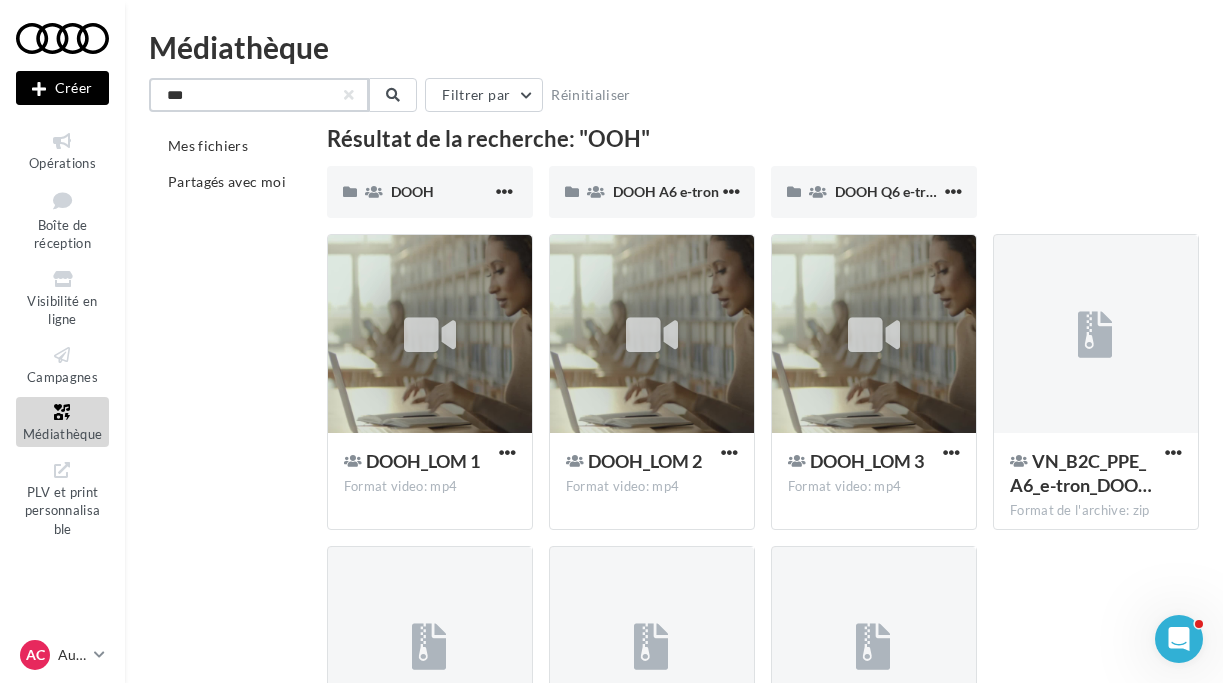 drag, startPoint x: 222, startPoint y: 88, endPoint x: 152, endPoint y: 96, distance: 70.45566 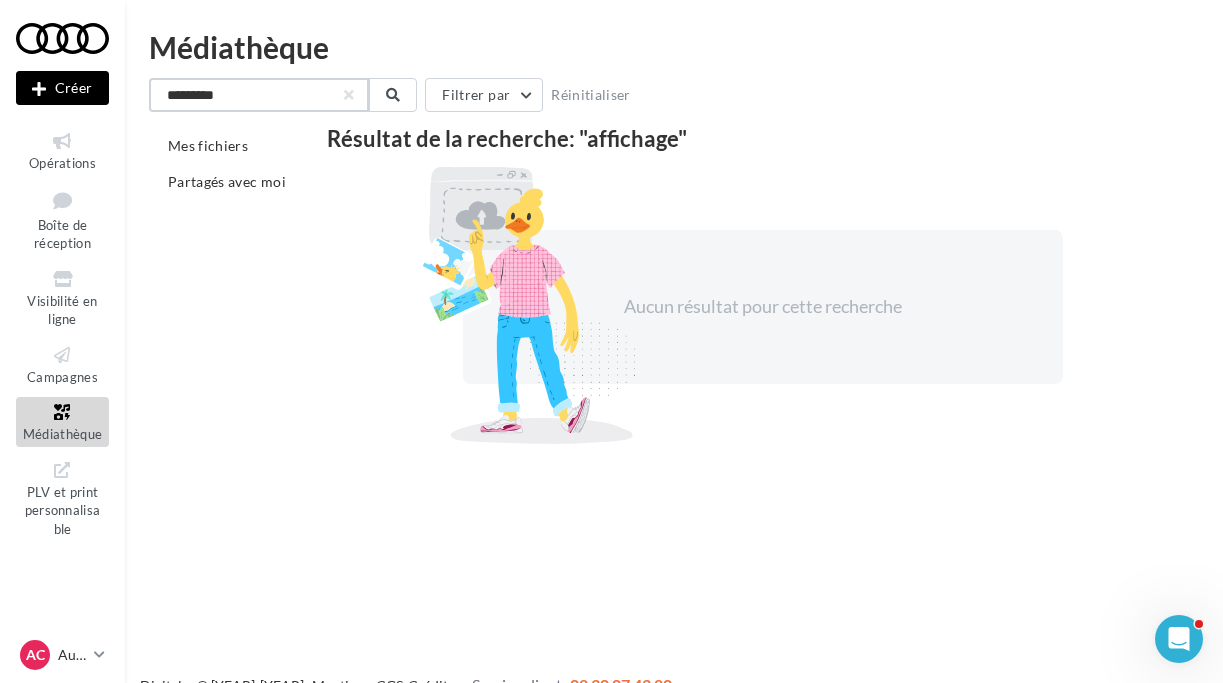 drag, startPoint x: 231, startPoint y: 93, endPoint x: 64, endPoint y: 85, distance: 167.19151 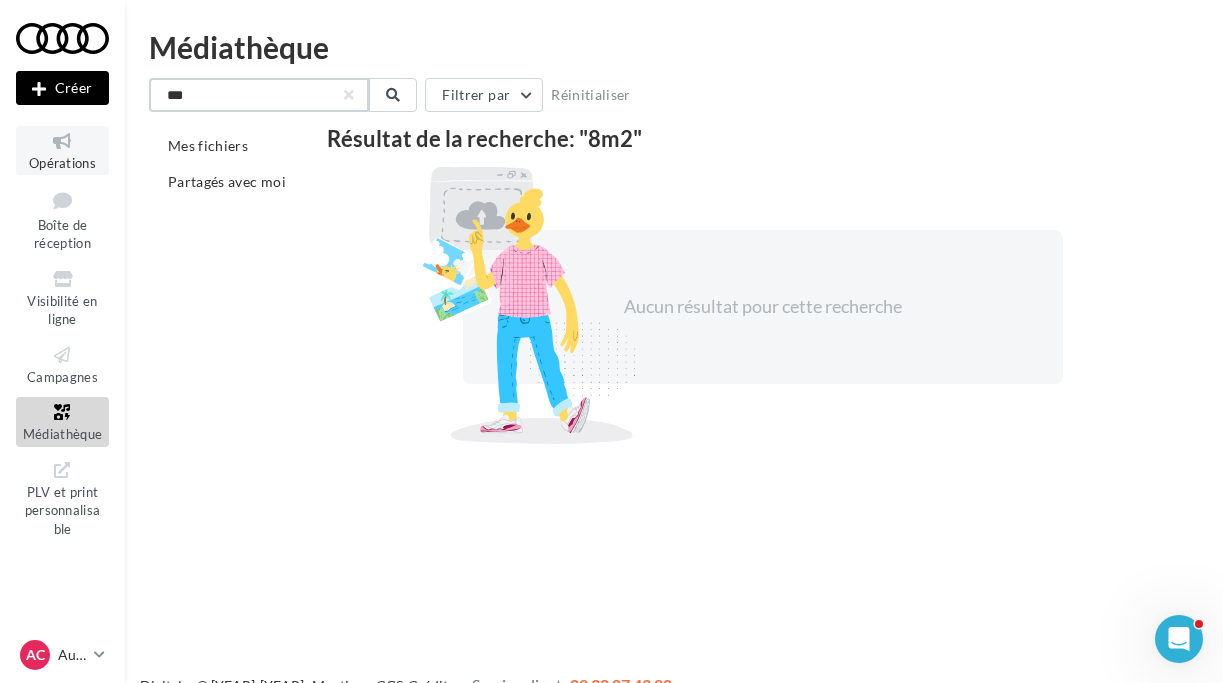 scroll, scrollTop: 0, scrollLeft: 0, axis: both 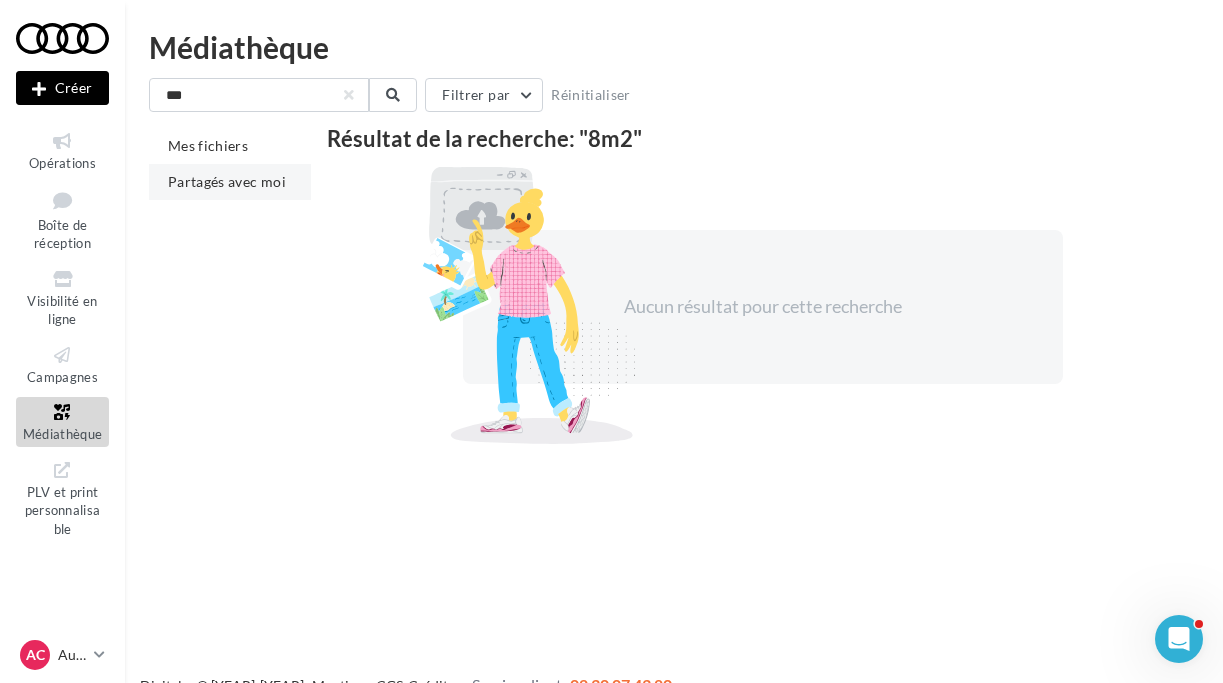 click on "Partagés avec moi" at bounding box center (227, 181) 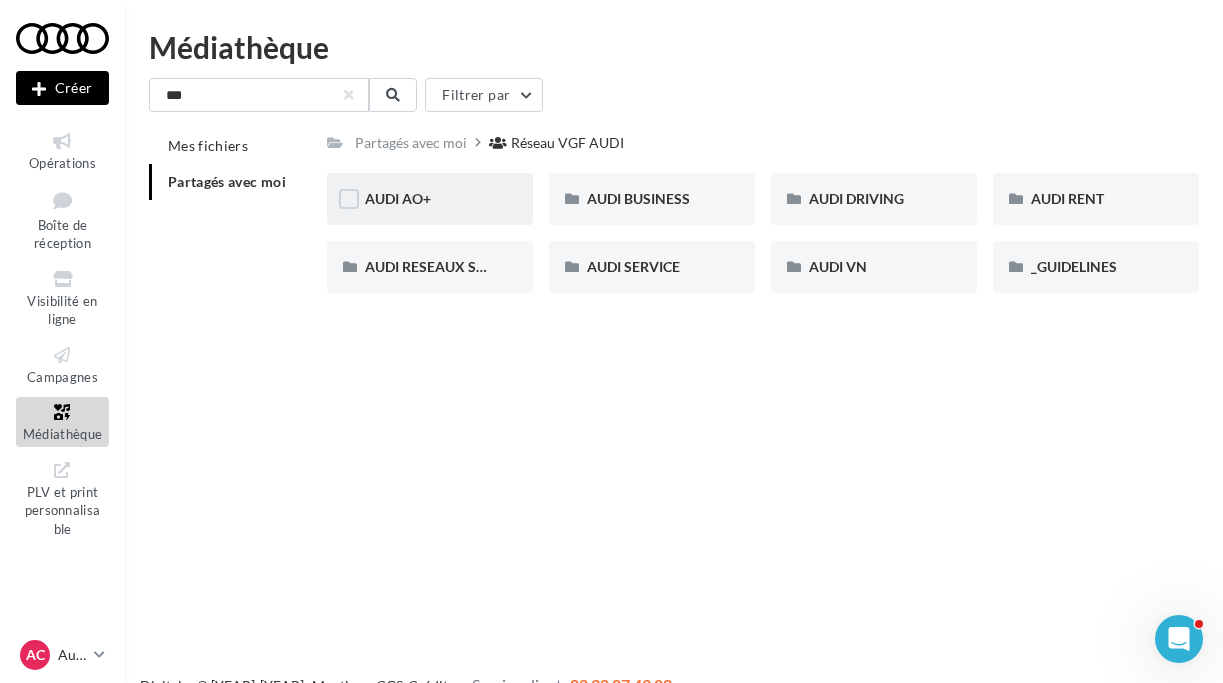 scroll, scrollTop: 0, scrollLeft: 0, axis: both 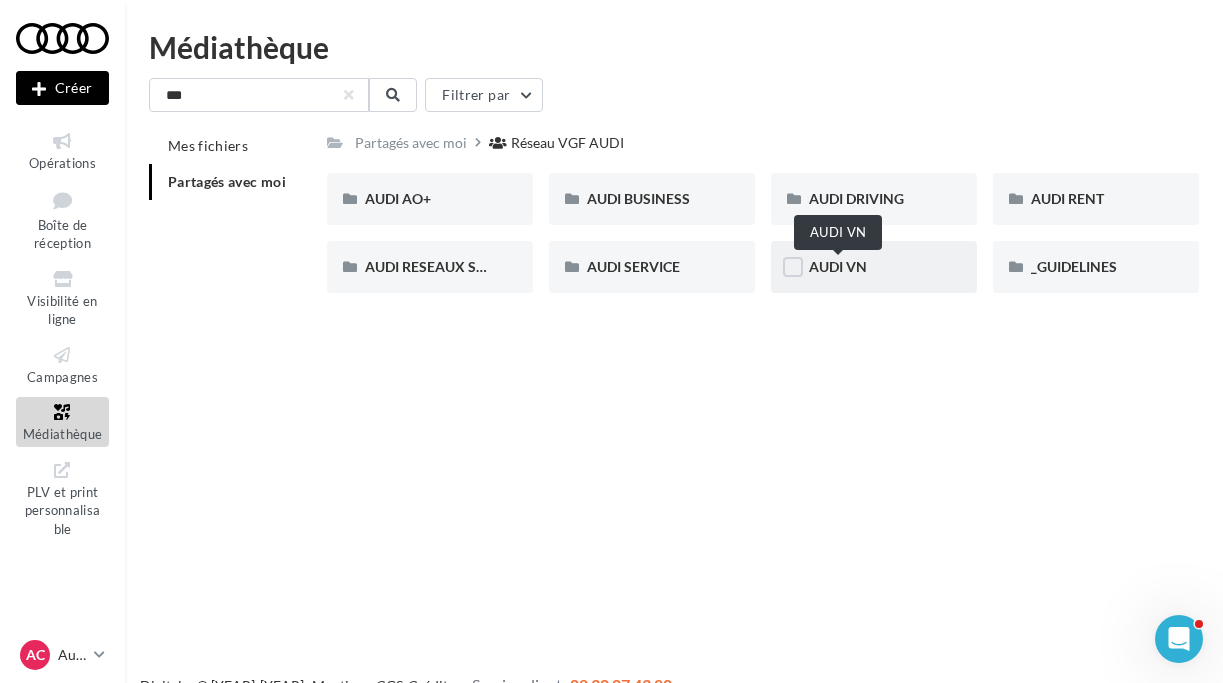click on "AUDI VN" at bounding box center (838, 266) 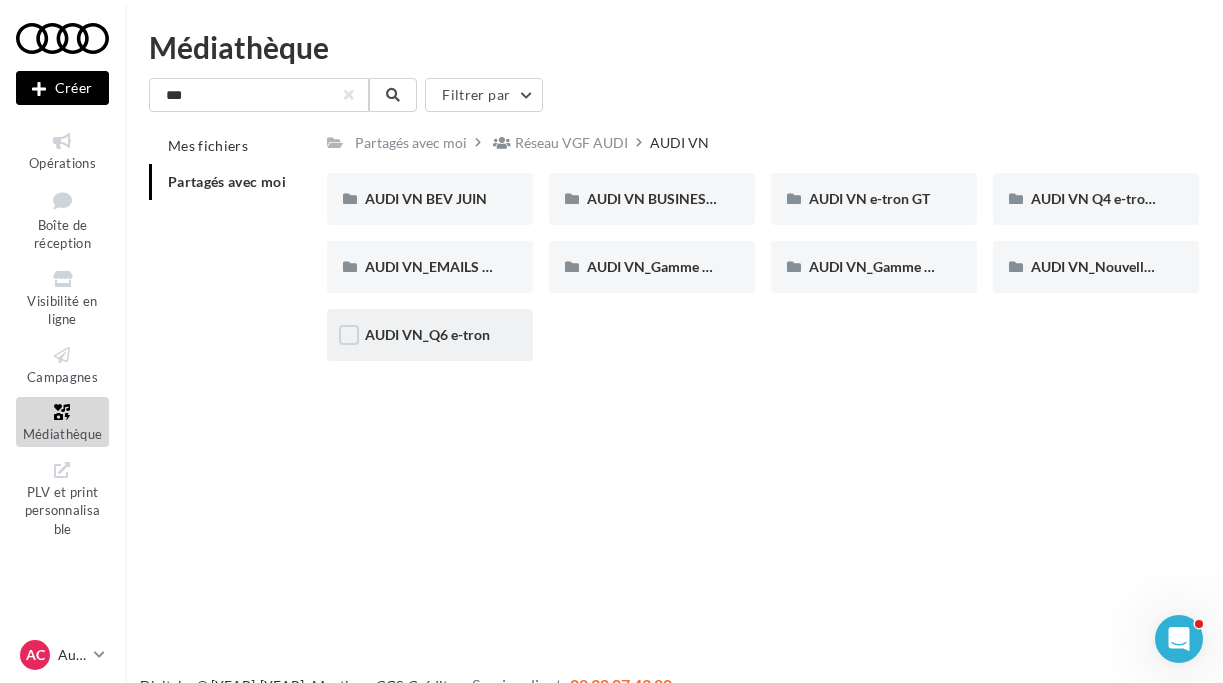 scroll, scrollTop: 0, scrollLeft: 0, axis: both 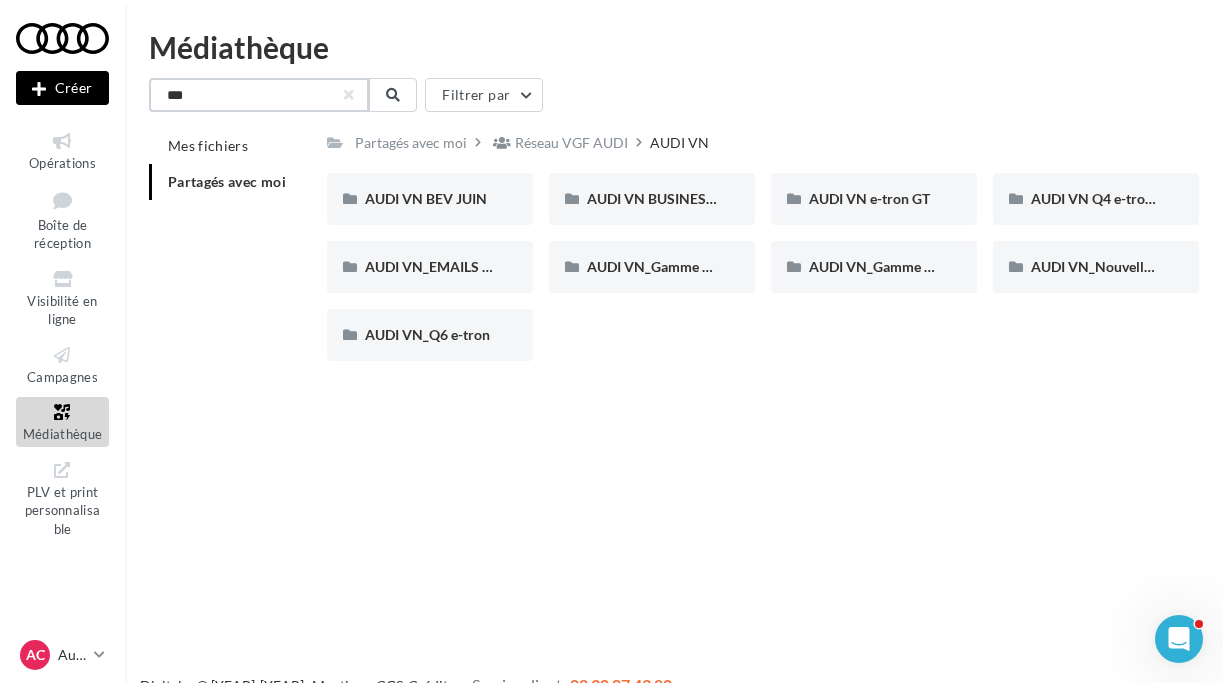 drag, startPoint x: 94, startPoint y: 95, endPoint x: 82, endPoint y: 95, distance: 12 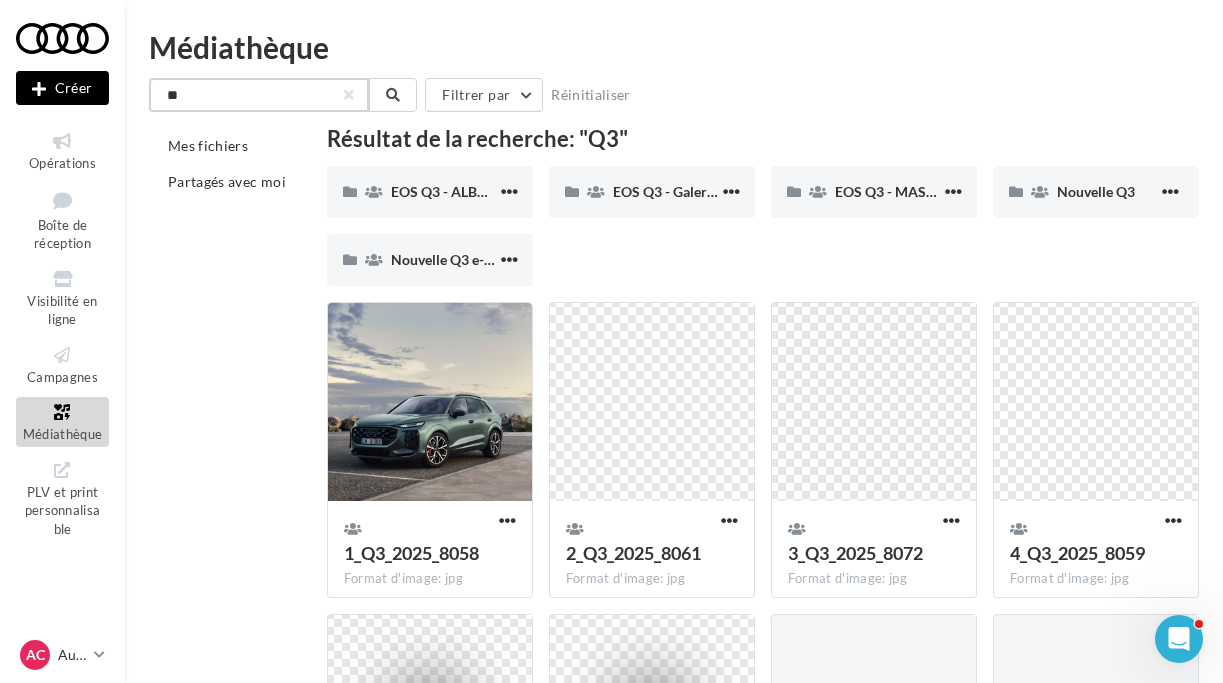 scroll, scrollTop: 0, scrollLeft: 0, axis: both 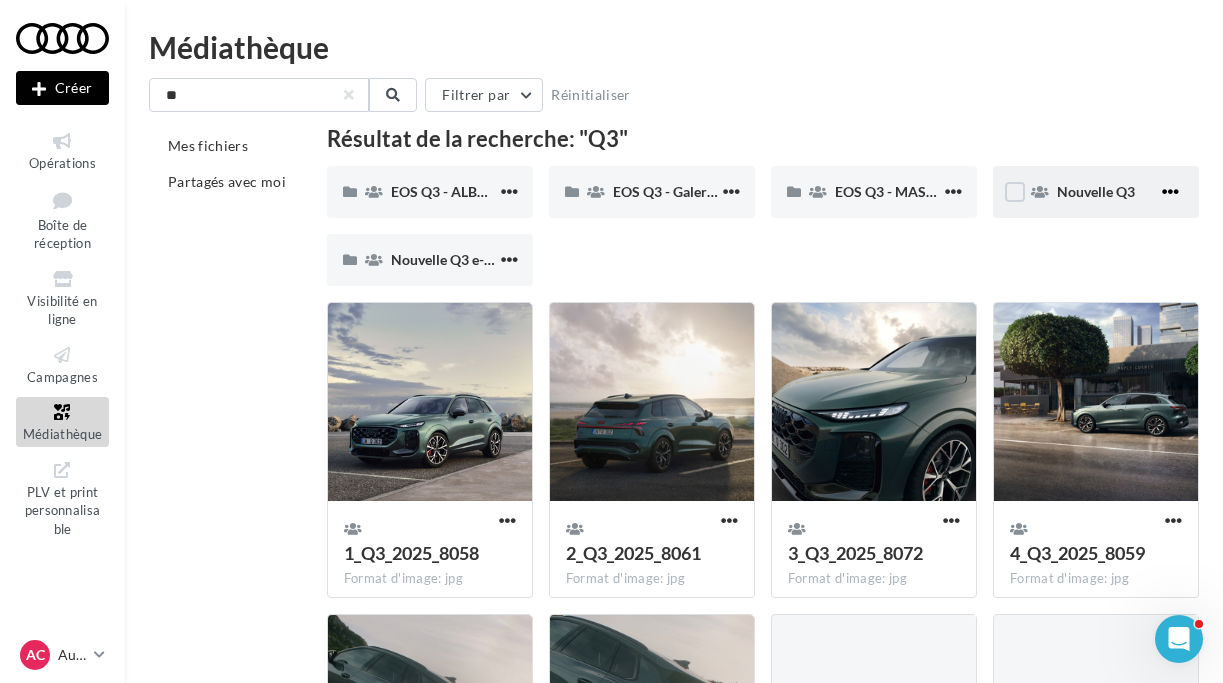 click at bounding box center (1170, 191) 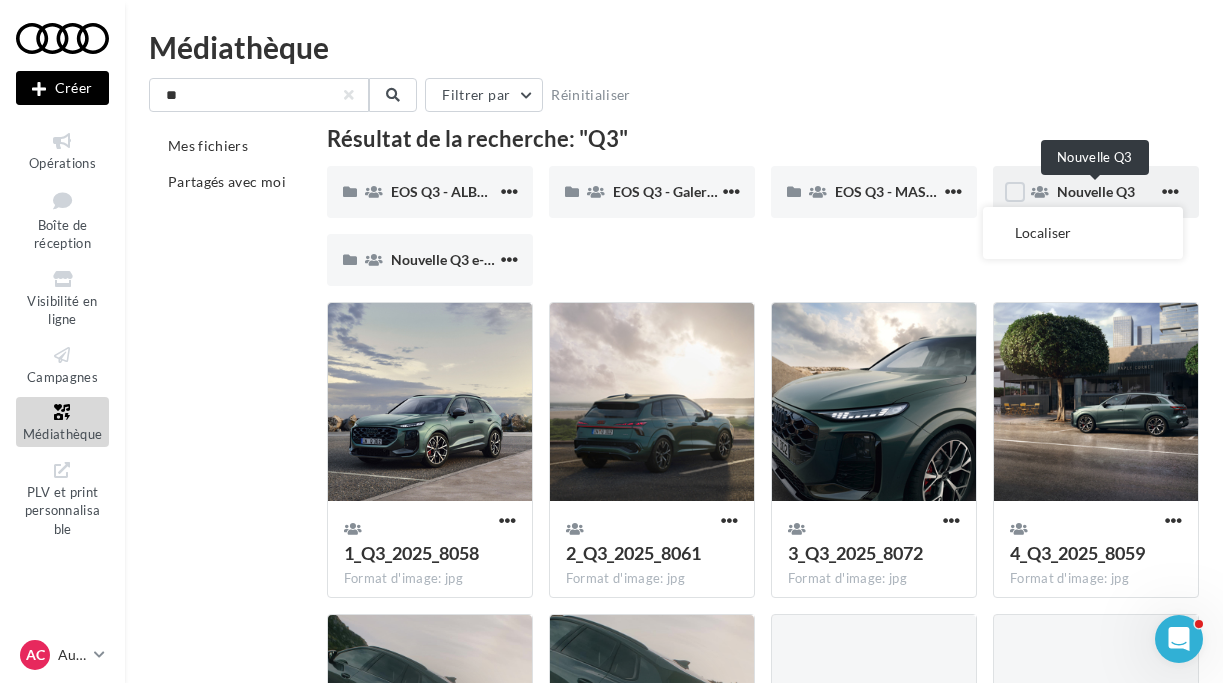 click on "Nouvelle Q3" at bounding box center (1096, 191) 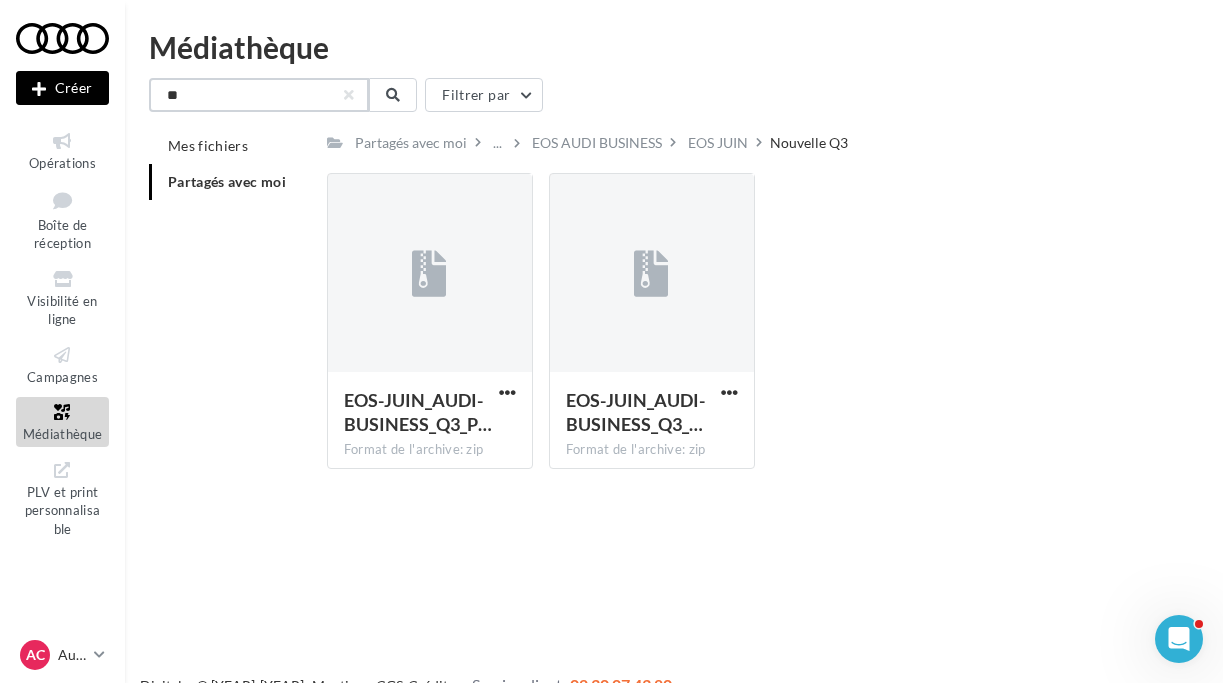 drag, startPoint x: 205, startPoint y: 96, endPoint x: 161, endPoint y: 95, distance: 44.011364 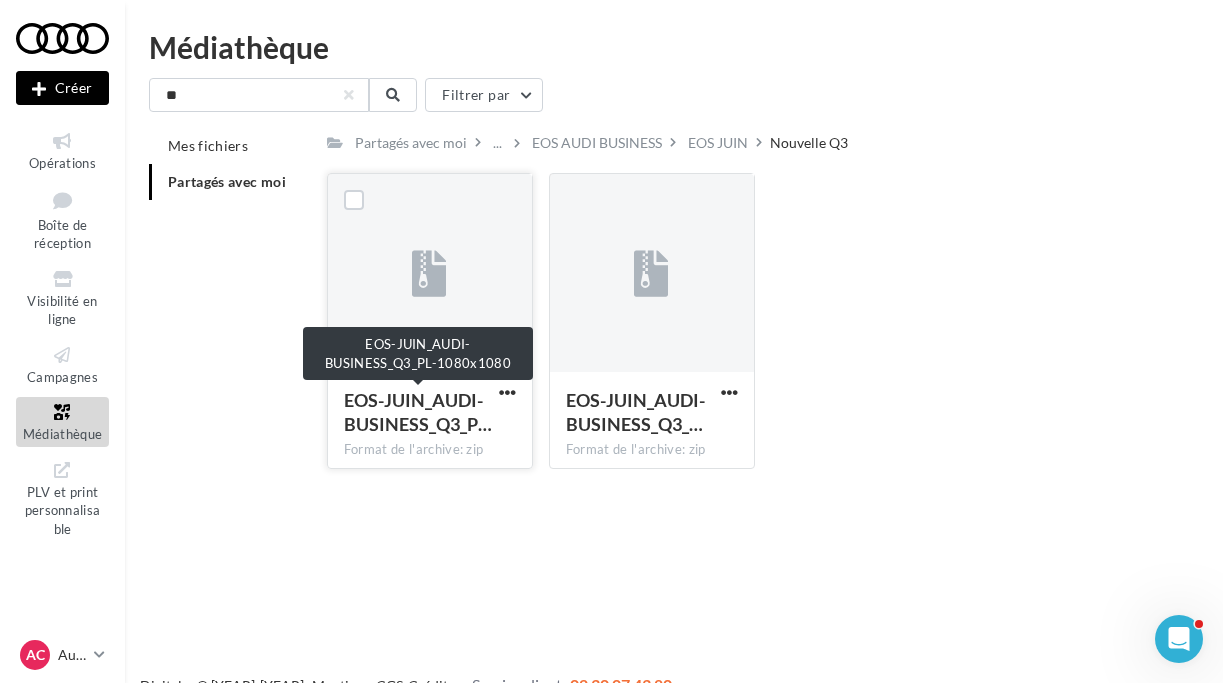 click on "EOS-JUIN_AUDI-BUSINESS_Q3_P…" at bounding box center [418, 412] 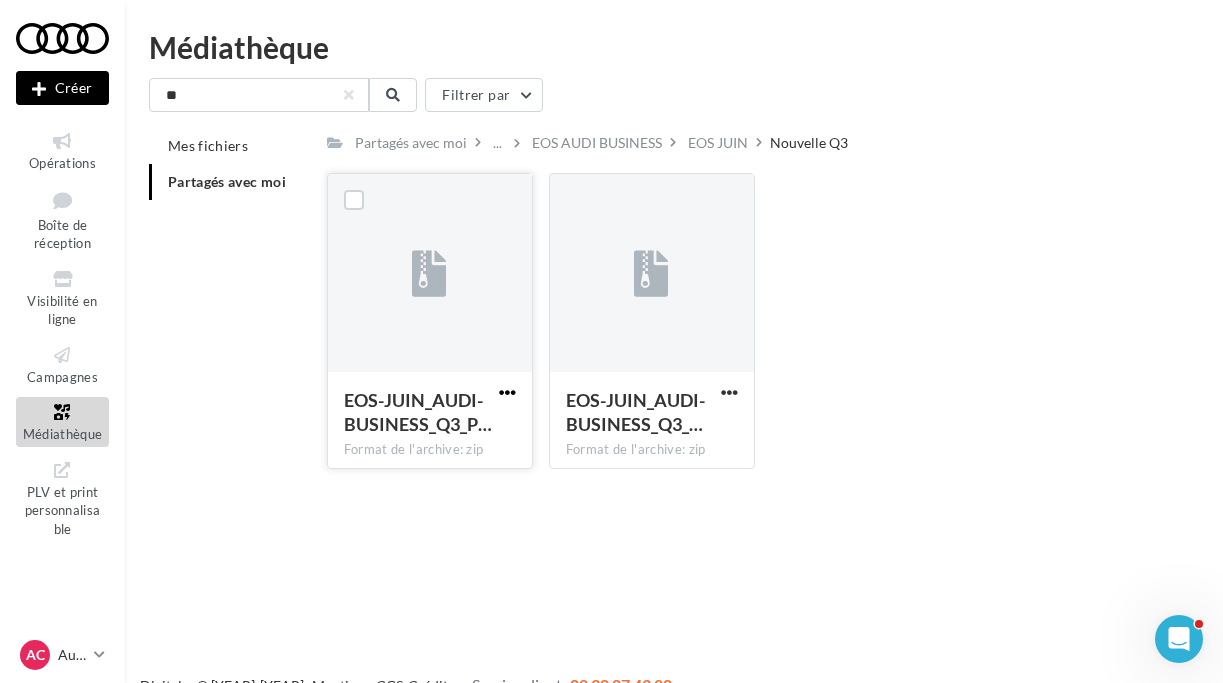 click at bounding box center (507, 392) 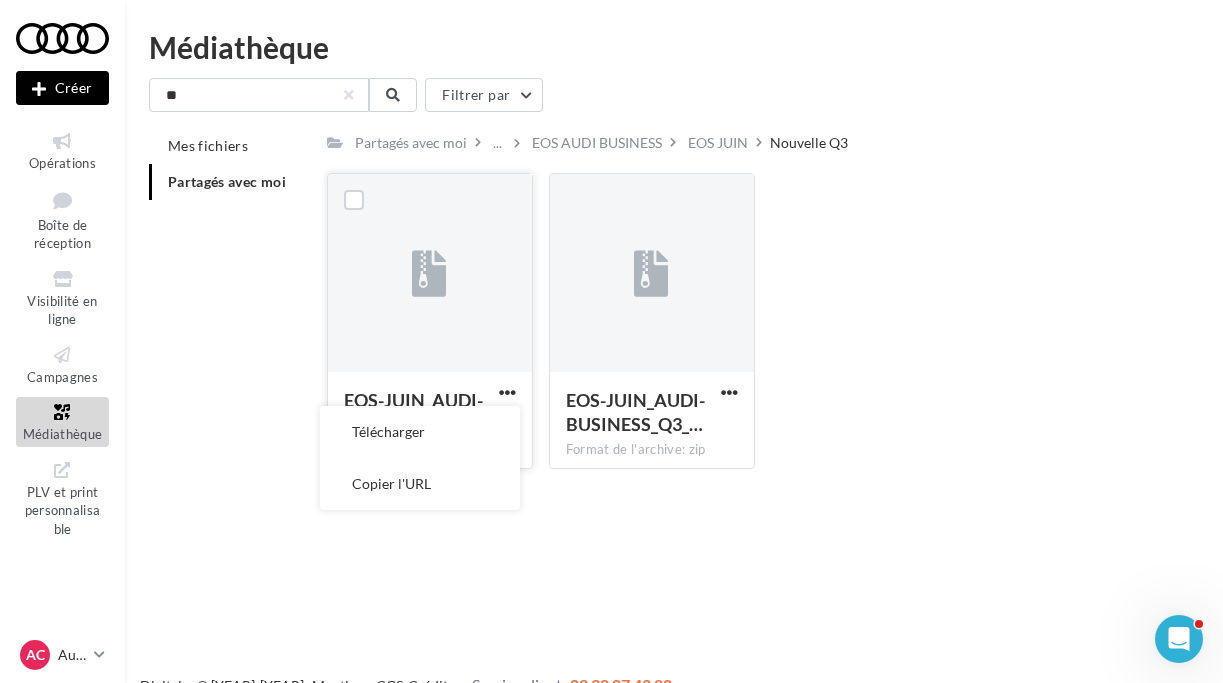 drag, startPoint x: 206, startPoint y: 360, endPoint x: 344, endPoint y: 385, distance: 140.24622 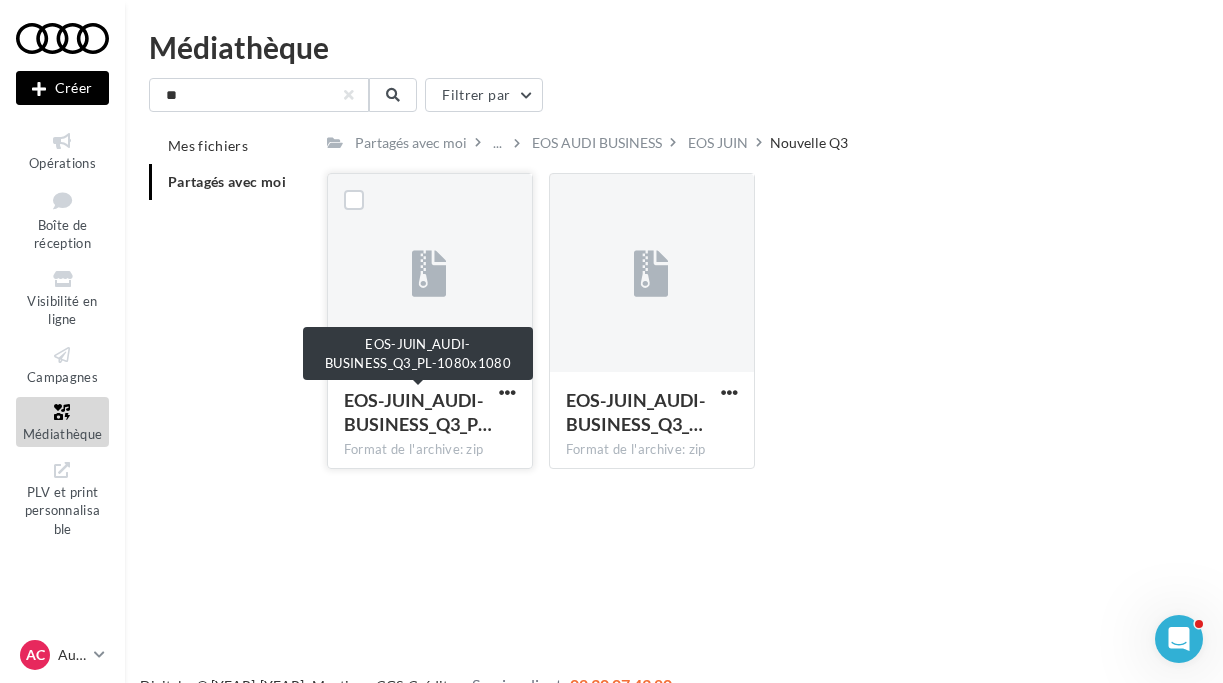 click on "EOS-JUIN_AUDI-BUSINESS_Q3_P…" at bounding box center [418, 412] 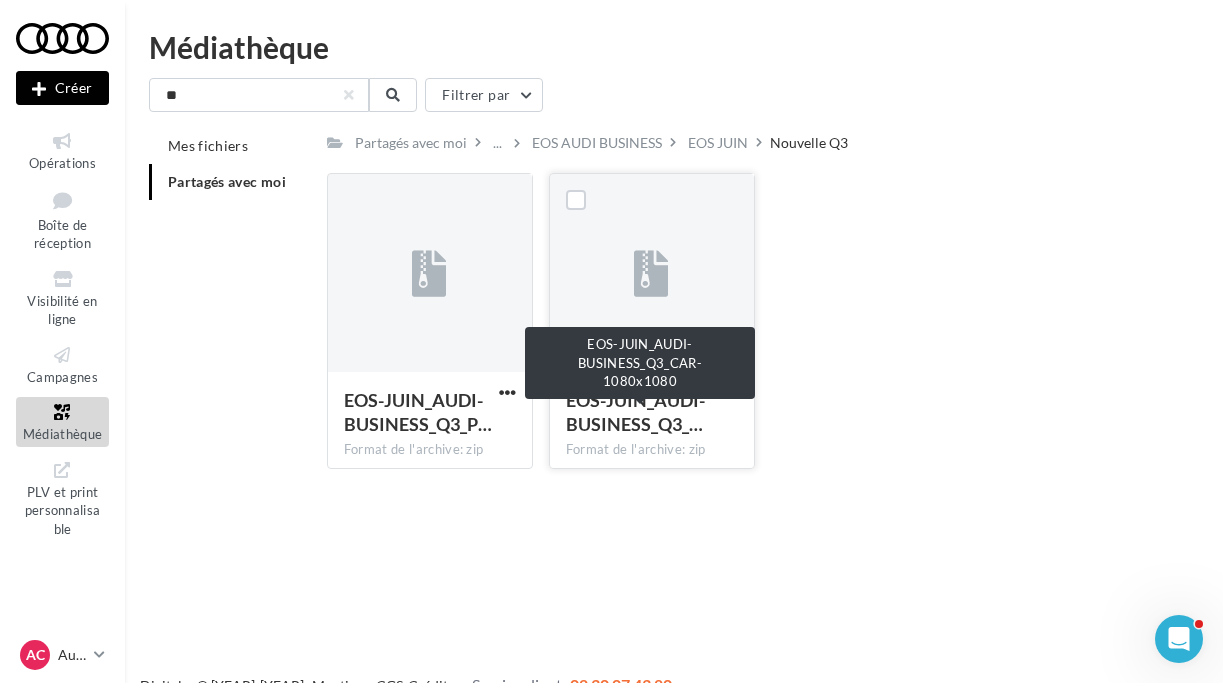 click on "EOS-JUIN_AUDI-BUSINESS_Q3_…" at bounding box center [635, 412] 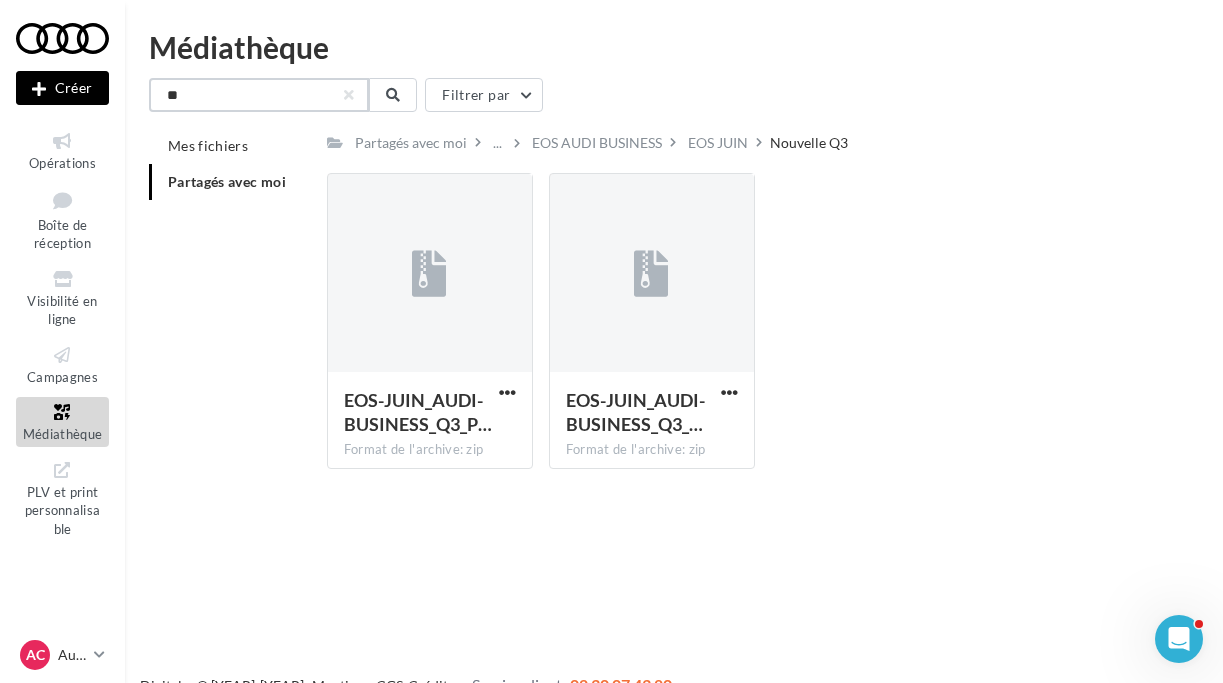 drag, startPoint x: 244, startPoint y: 94, endPoint x: 128, endPoint y: 96, distance: 116.01724 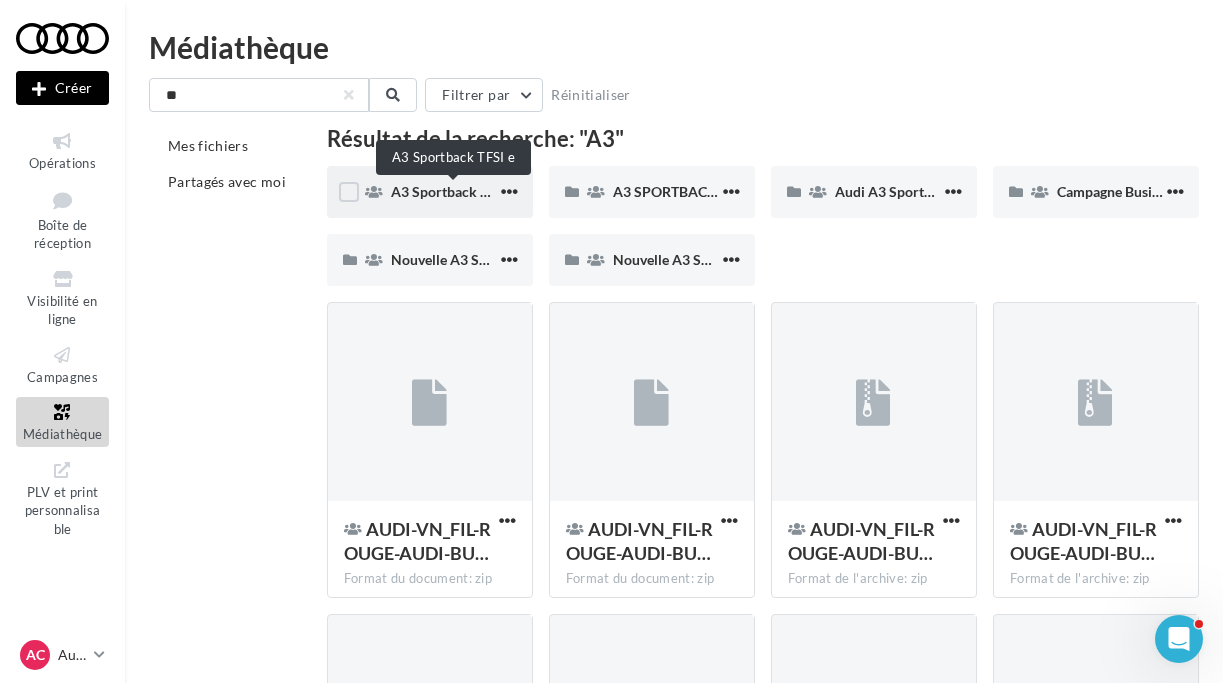 click on "A3 Sportback TFSI e" at bounding box center [454, 191] 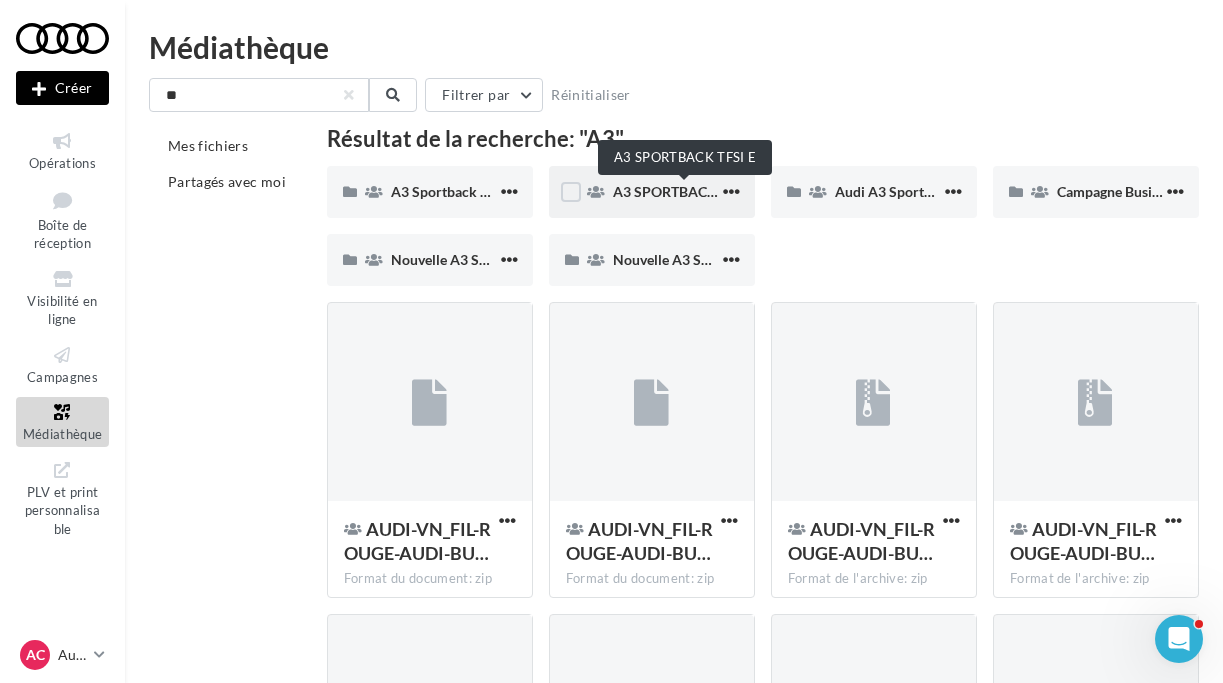 click on "A3 SPORTBACK TFSI E" at bounding box center (686, 191) 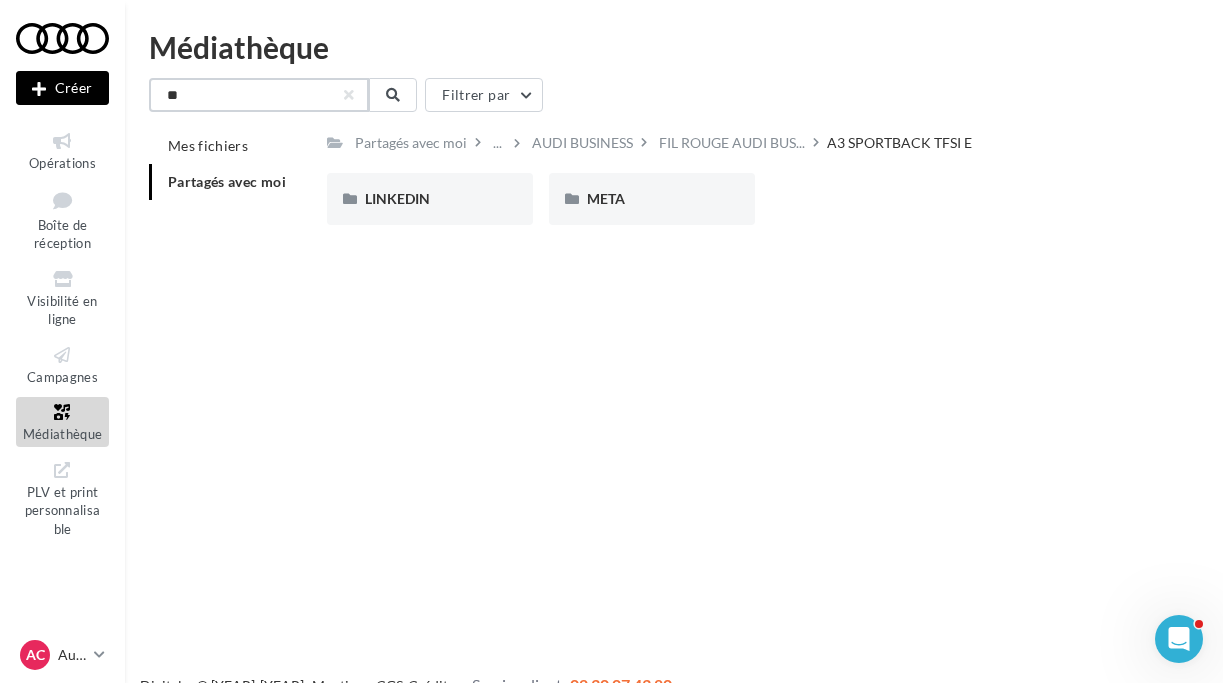 click on "**" at bounding box center (259, 95) 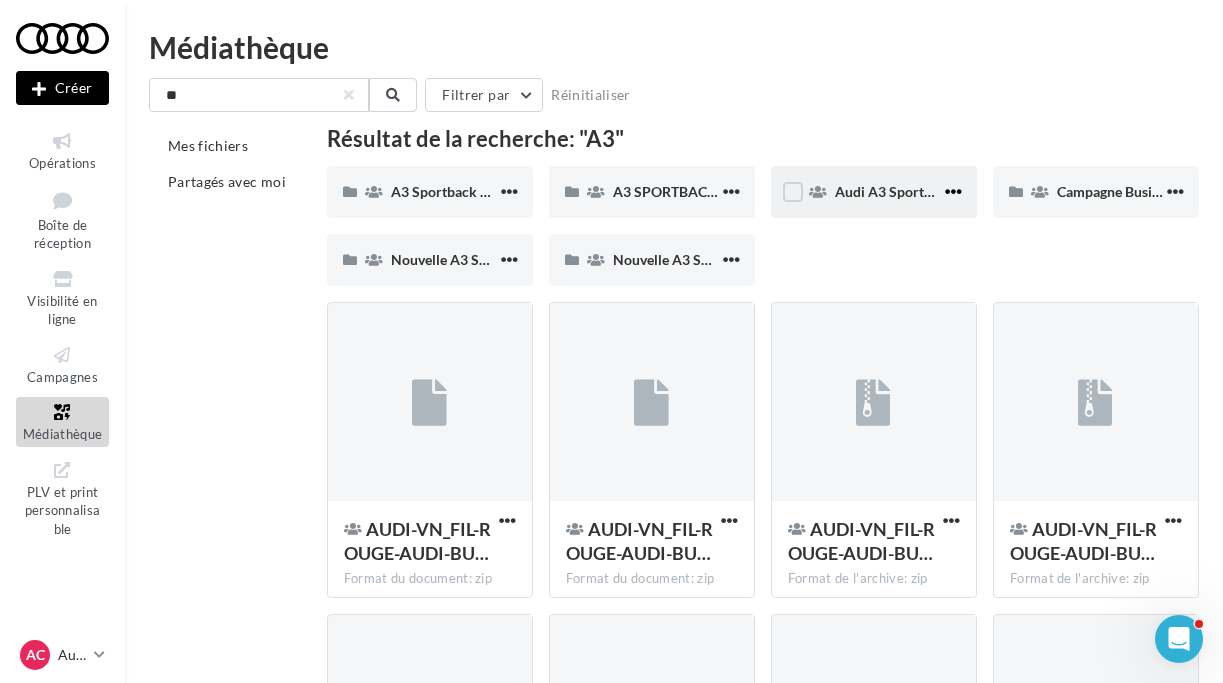 click at bounding box center [953, 191] 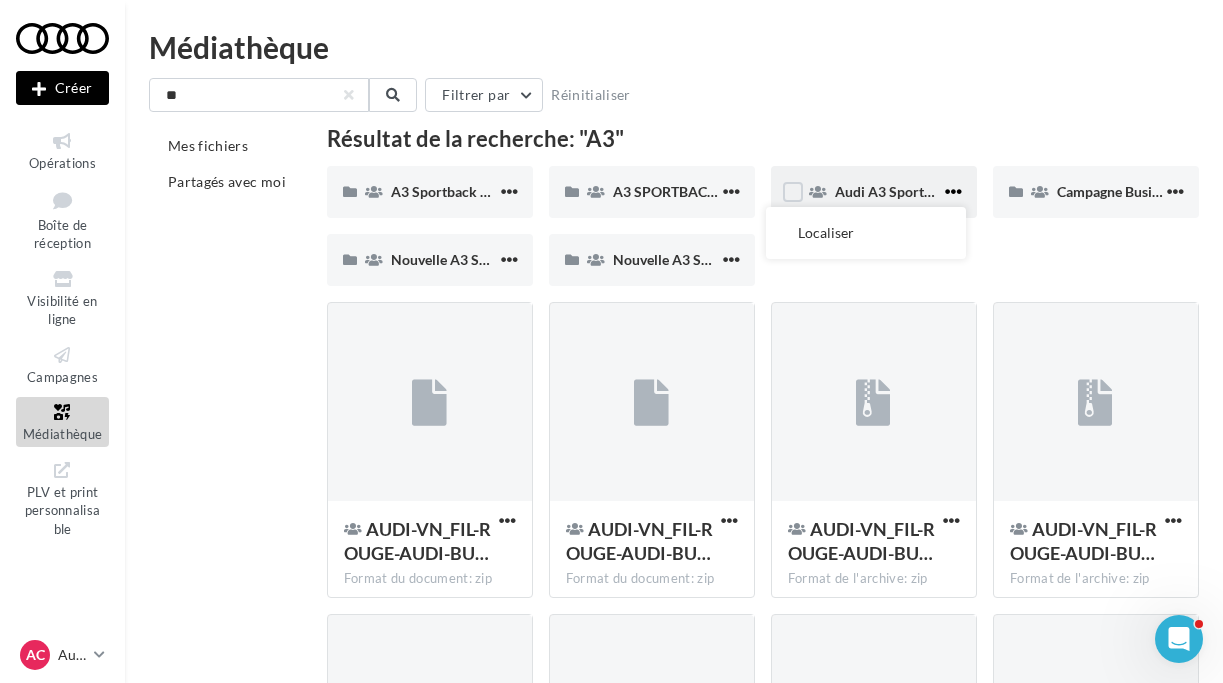 click at bounding box center (953, 191) 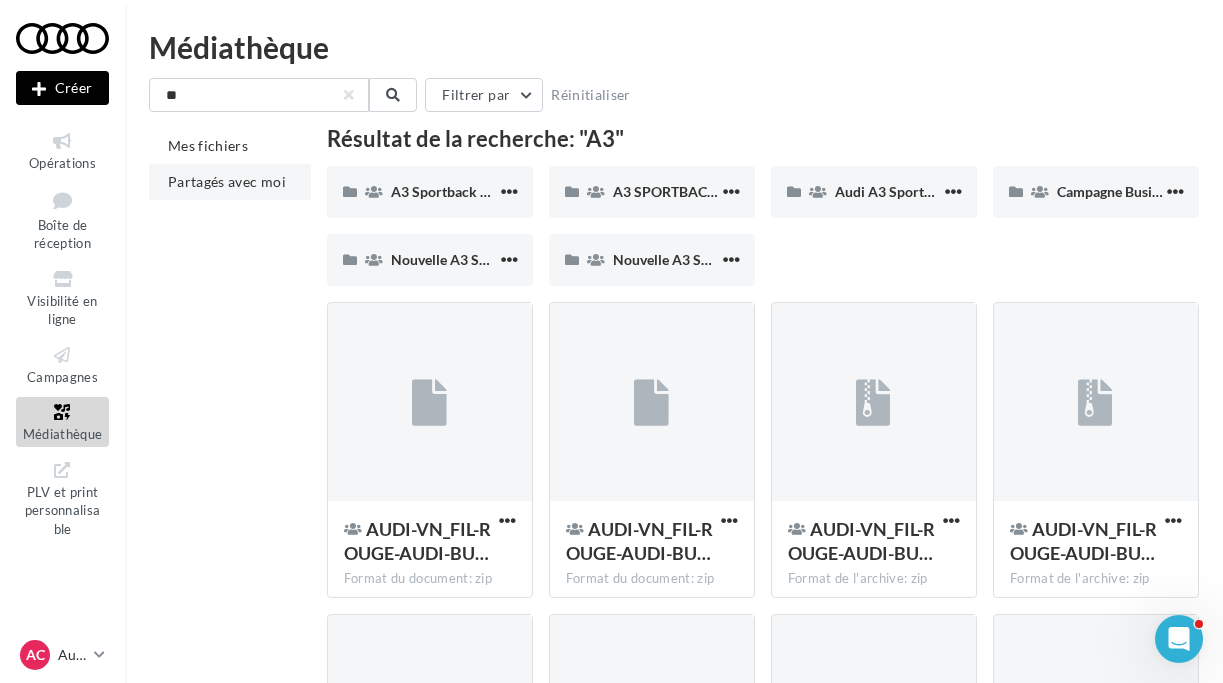 scroll, scrollTop: 0, scrollLeft: 0, axis: both 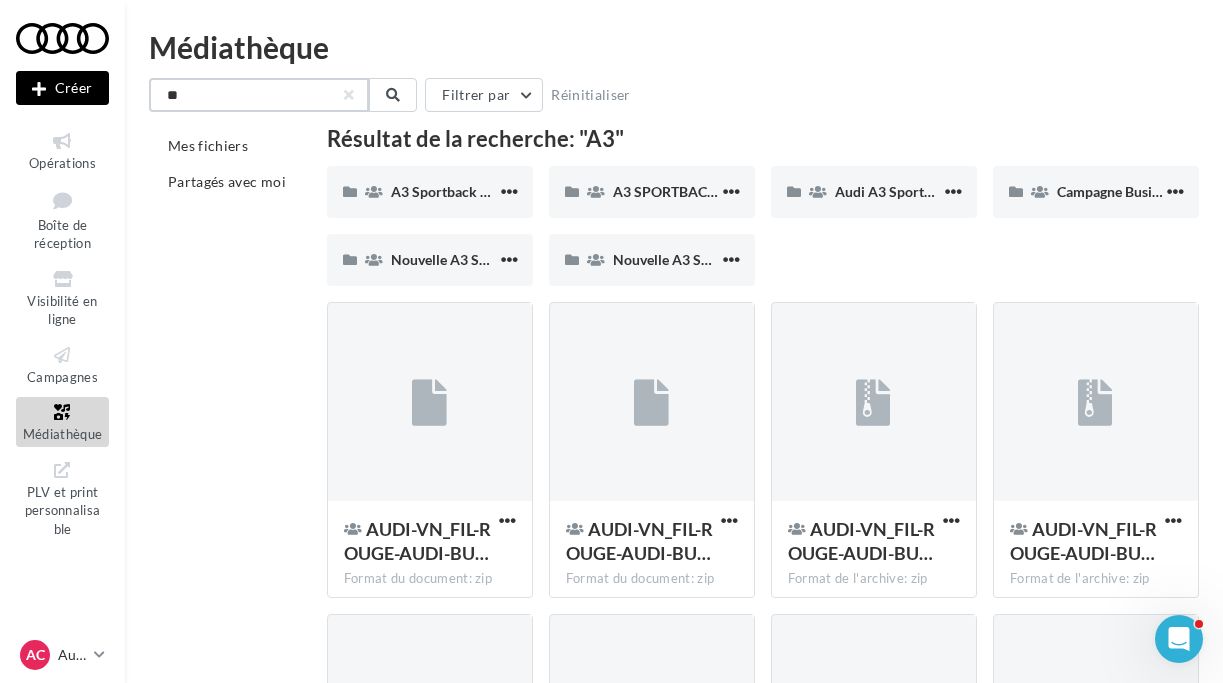 drag, startPoint x: 247, startPoint y: 97, endPoint x: 81, endPoint y: 89, distance: 166.19266 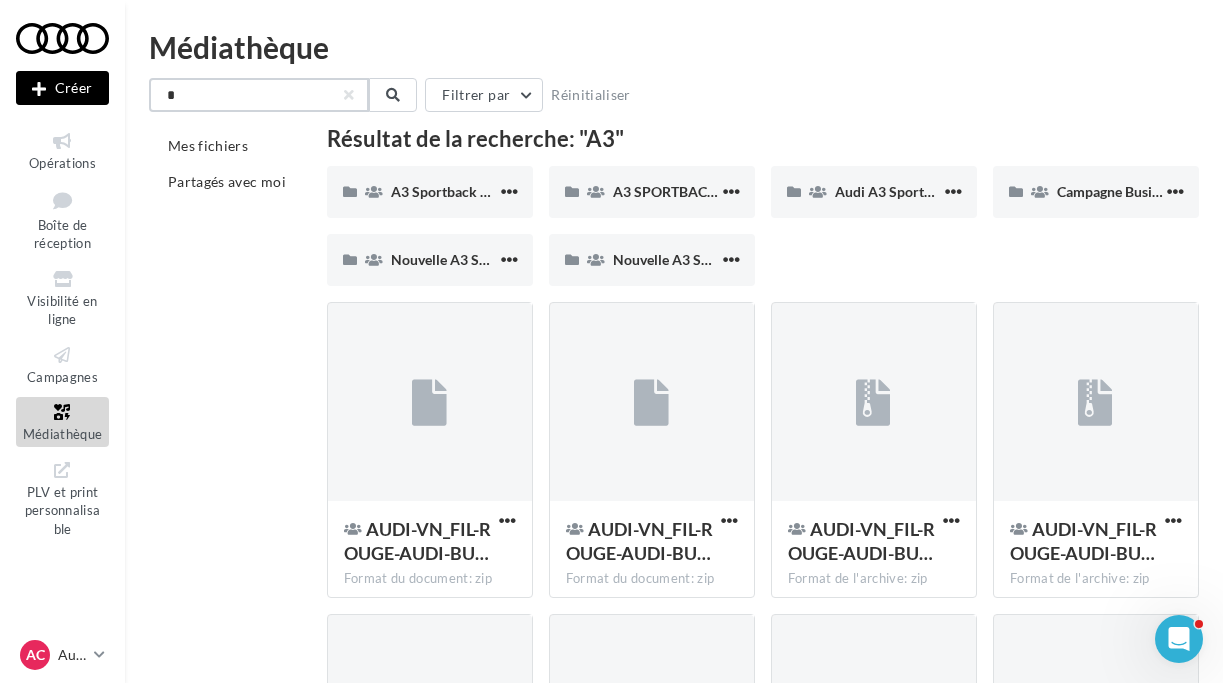 type on "**" 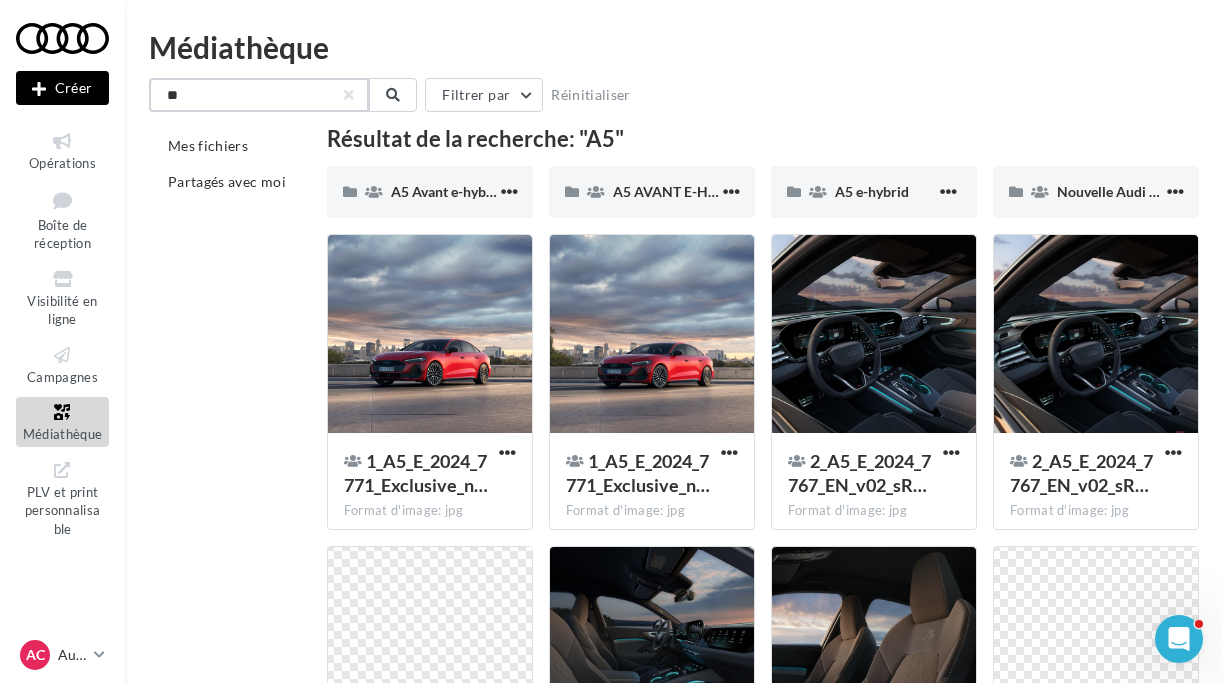 scroll, scrollTop: 0, scrollLeft: 0, axis: both 